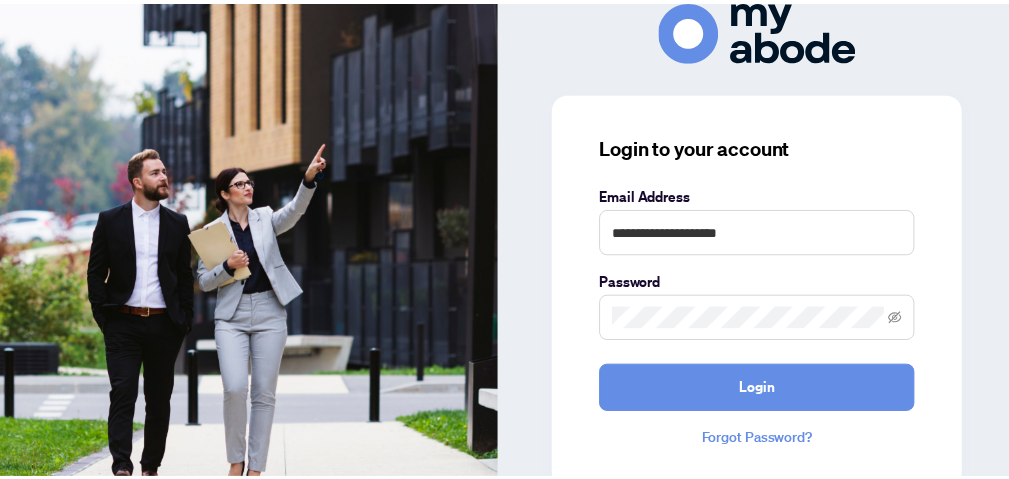 scroll, scrollTop: 0, scrollLeft: 0, axis: both 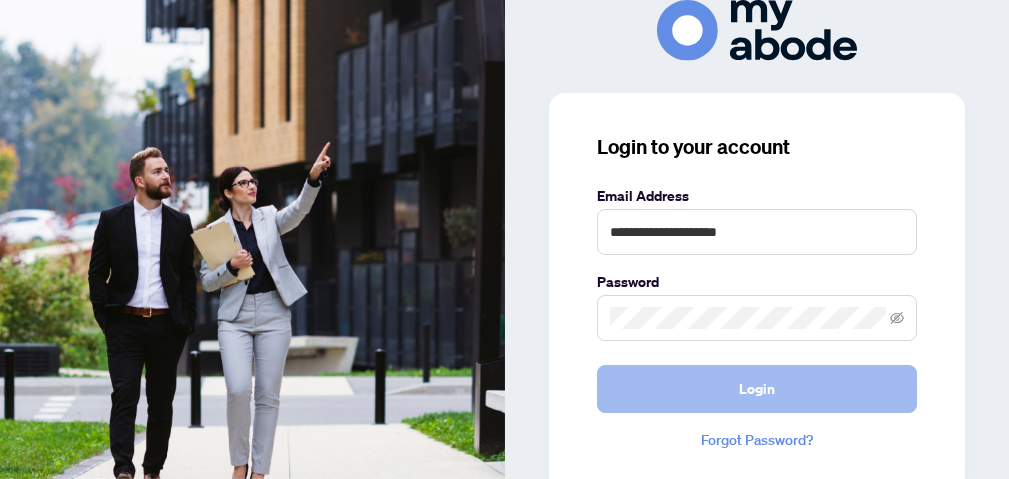 click on "Login" at bounding box center (757, 389) 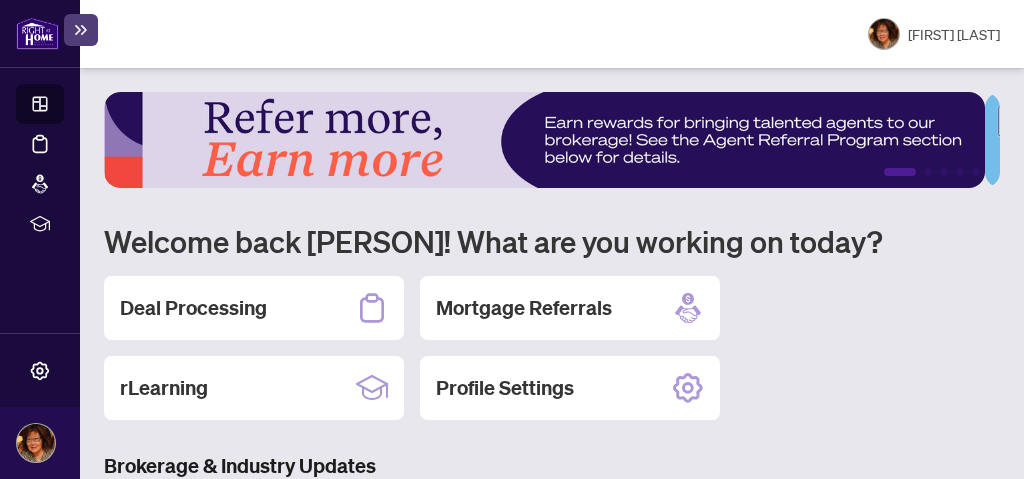 scroll, scrollTop: 0, scrollLeft: 0, axis: both 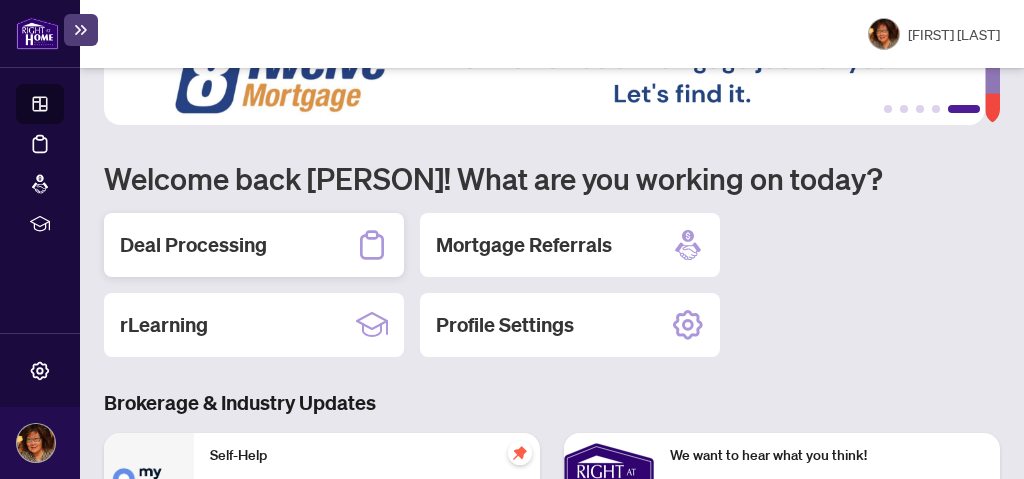 click on "Deal Processing" at bounding box center [193, 245] 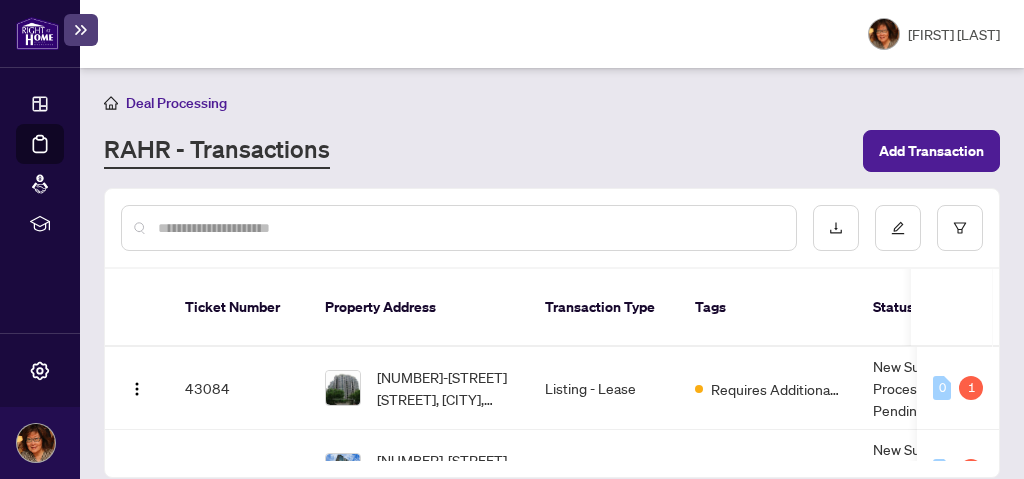 scroll, scrollTop: 0, scrollLeft: 0, axis: both 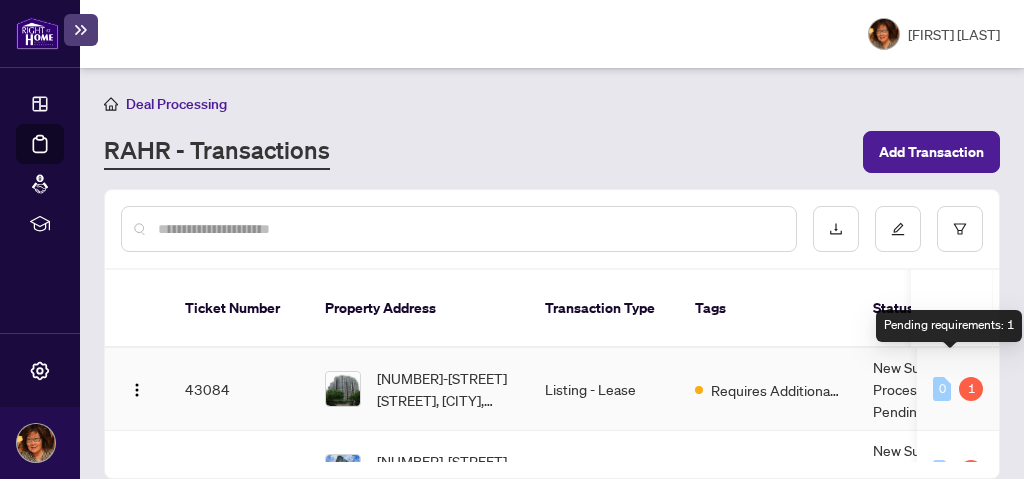 click on "1" at bounding box center [971, 389] 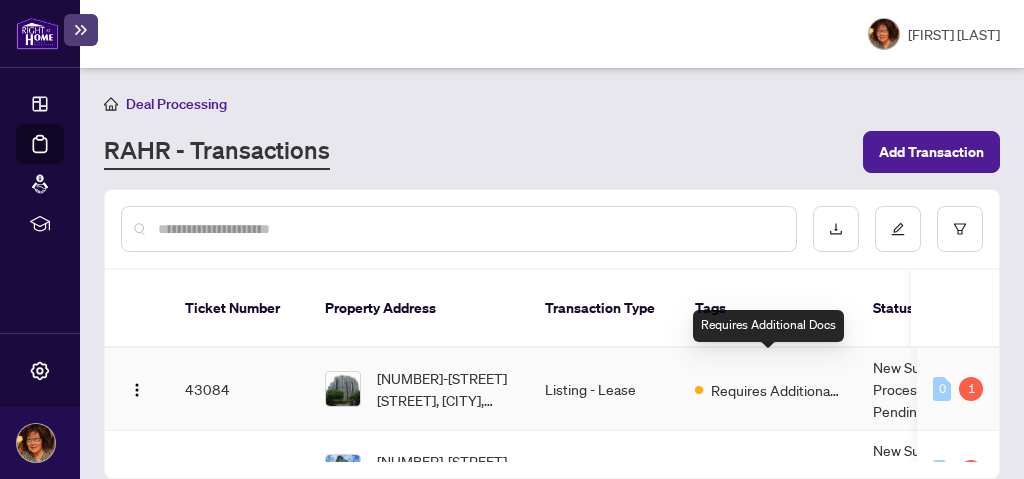 click on "Requires Additional Docs" at bounding box center (776, 390) 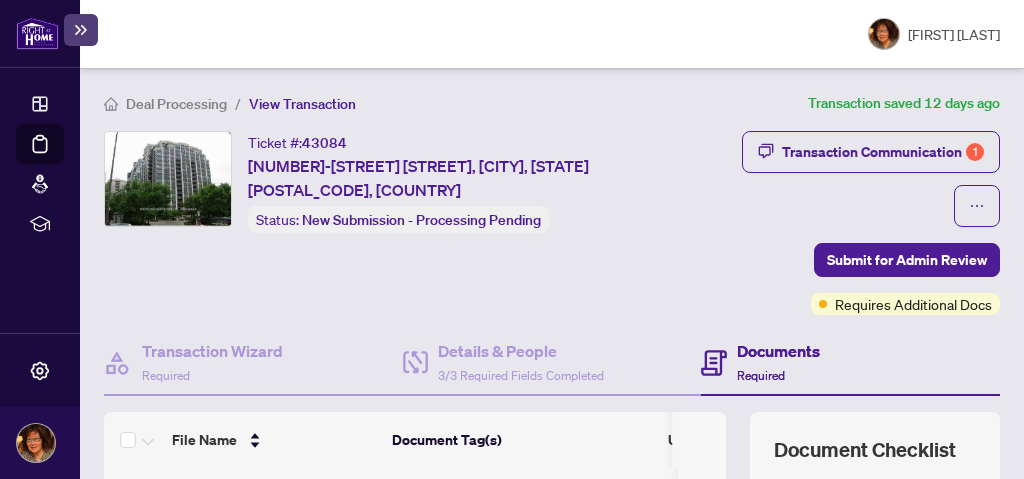 scroll, scrollTop: 371, scrollLeft: 0, axis: vertical 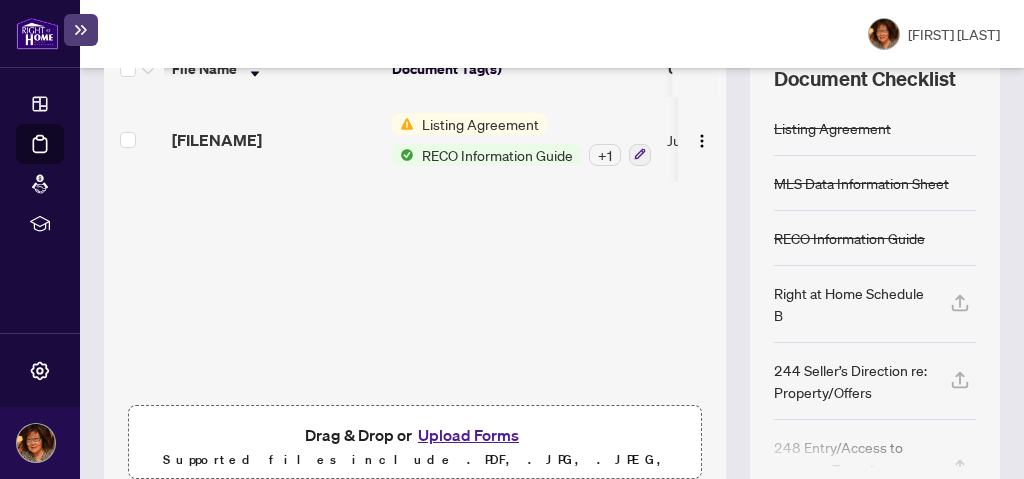 click on "Deal Processing / View Transaction Transaction saved   12 days ago Ticket #:  43084 [NUMBER]-[STREET] [STREET], [CITY], [STATE] [POSTAL_CODE], [COUNTRY] Status:   New Submission - Processing Pending Submit for Admin Review Transaction Communication 1 Submit for Admin Review Requires Additional Docs Transaction Wizard Required Details & People 3/3 Required Fields Completed Documents Required File Name Document Tag(s) Upload Date Status             [FILENAME] Listing Agreement RECO Information Guide + 1 [DATE] Document Needs Work 1 Drag & Drop or Upload Forms Supported files include   .PDF, .JPG, .JPEG, .PNG   under  25 MB Document Checklist Listing Agreement MLS Data Information Sheet RECO Information Guide Right at Home Schedule B 244 Seller’s Direction re: Property/Offers 248 Entry/Access to Property Tenant Acknowledgement Previous Tab Next Tab" at bounding box center (552, 273) 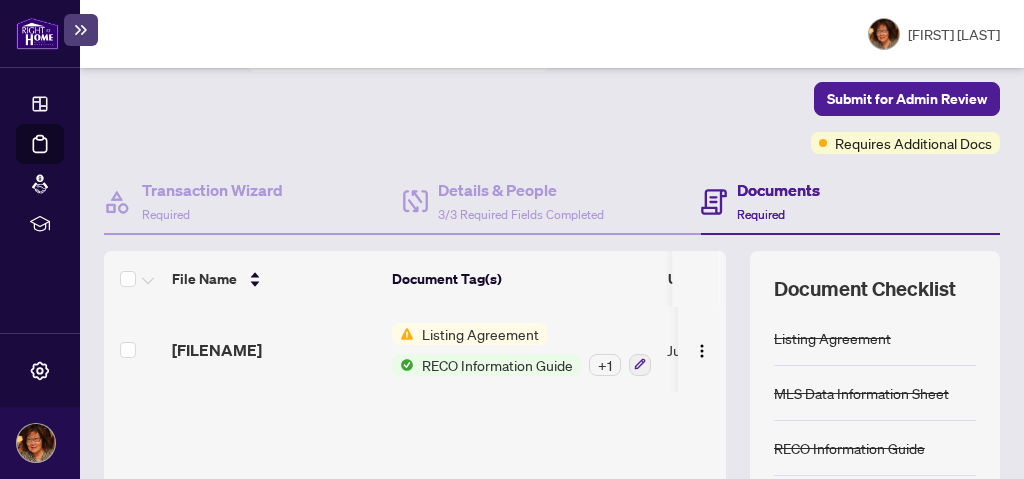 scroll, scrollTop: 2, scrollLeft: 0, axis: vertical 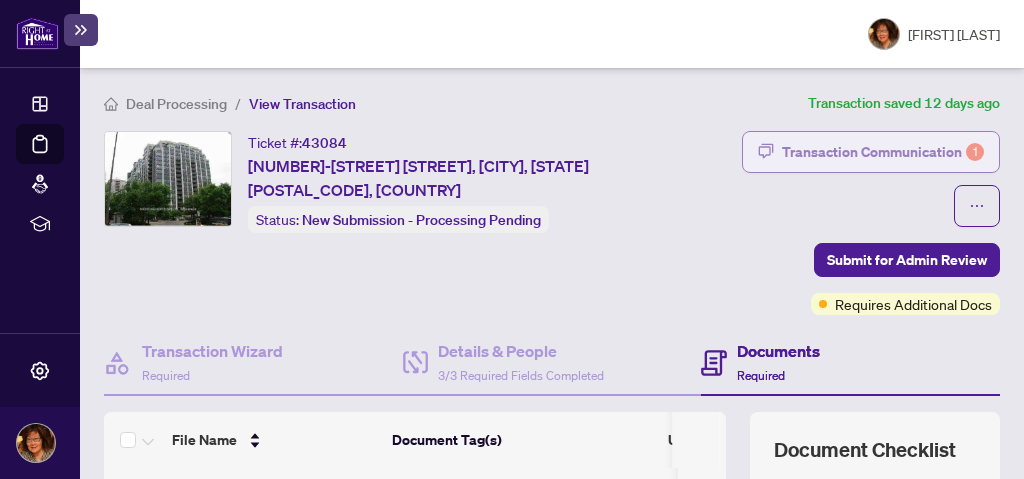 click on "Transaction Communication 1" at bounding box center [883, 152] 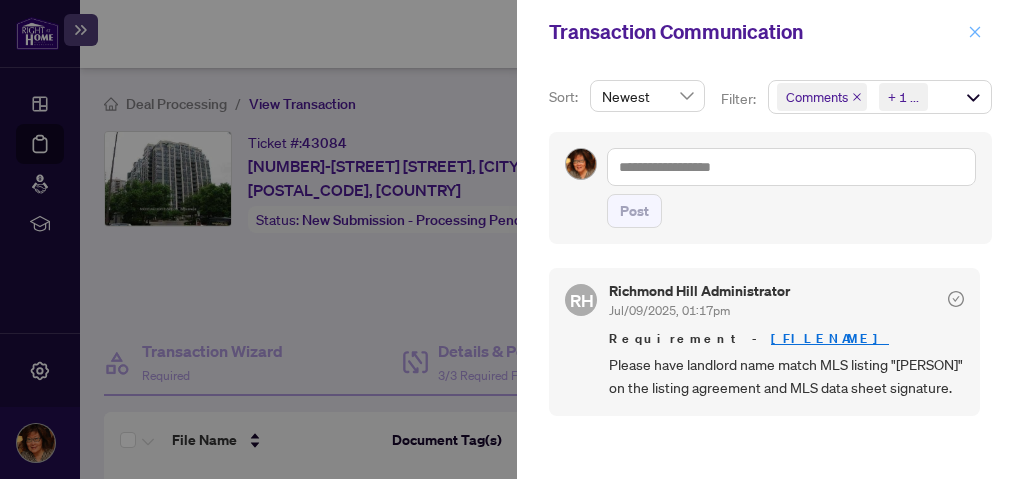 click 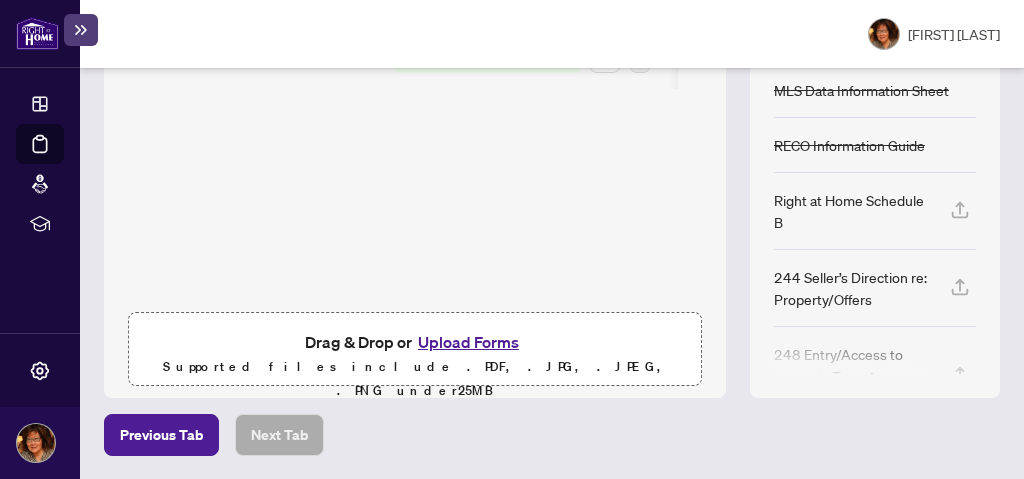 scroll, scrollTop: 0, scrollLeft: 0, axis: both 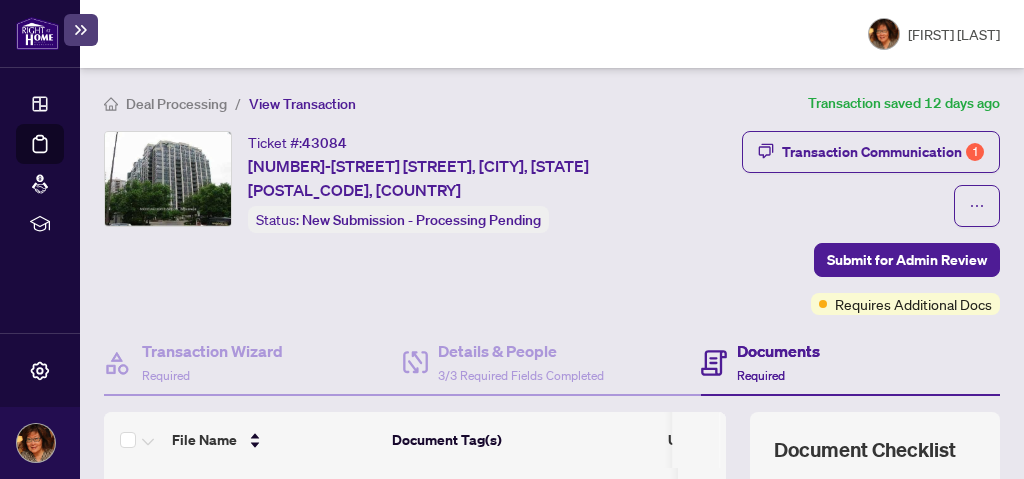 click on "Document Checklist" at bounding box center (865, 450) 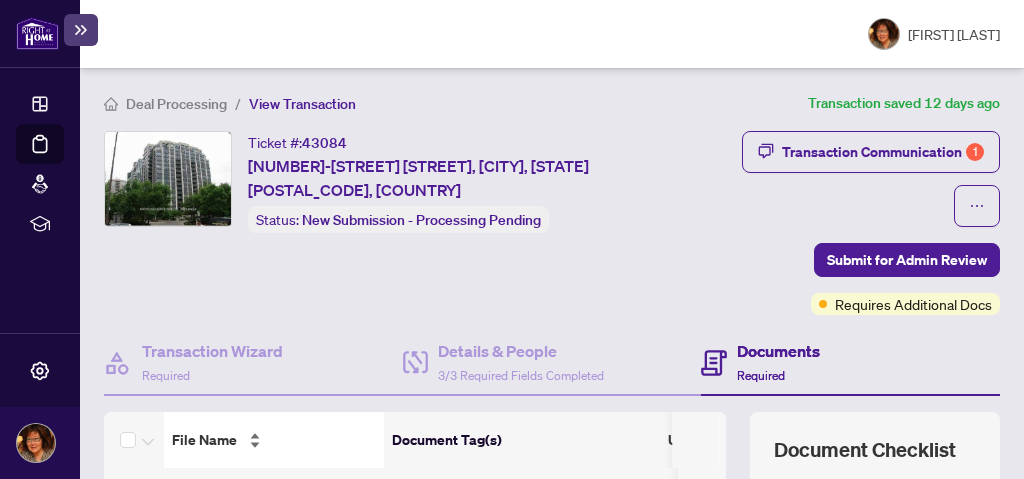 click on "File Name" at bounding box center [204, 440] 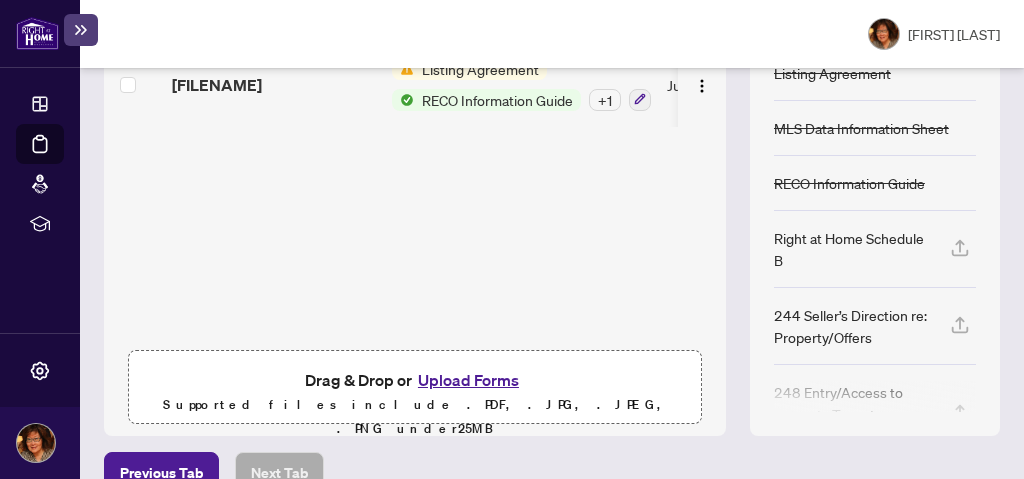 scroll, scrollTop: 464, scrollLeft: 0, axis: vertical 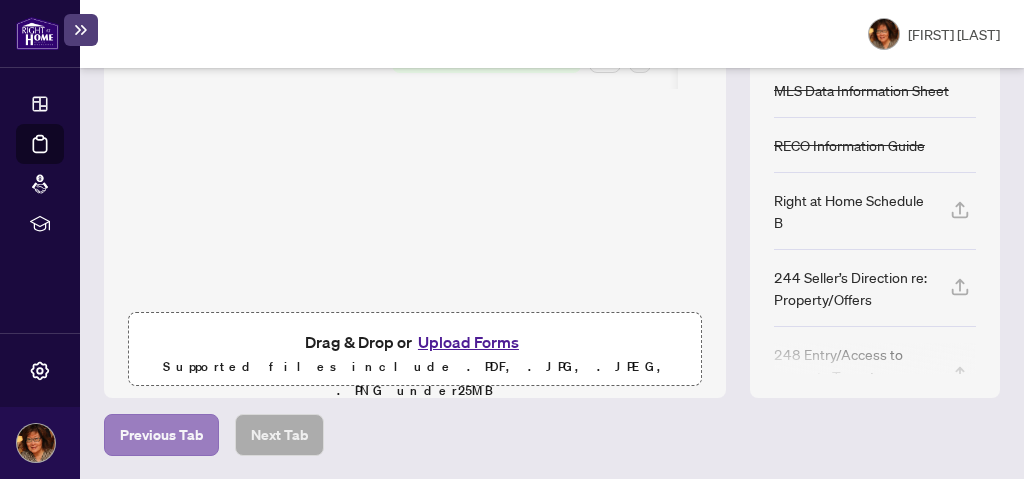 click on "Previous Tab" at bounding box center [161, 435] 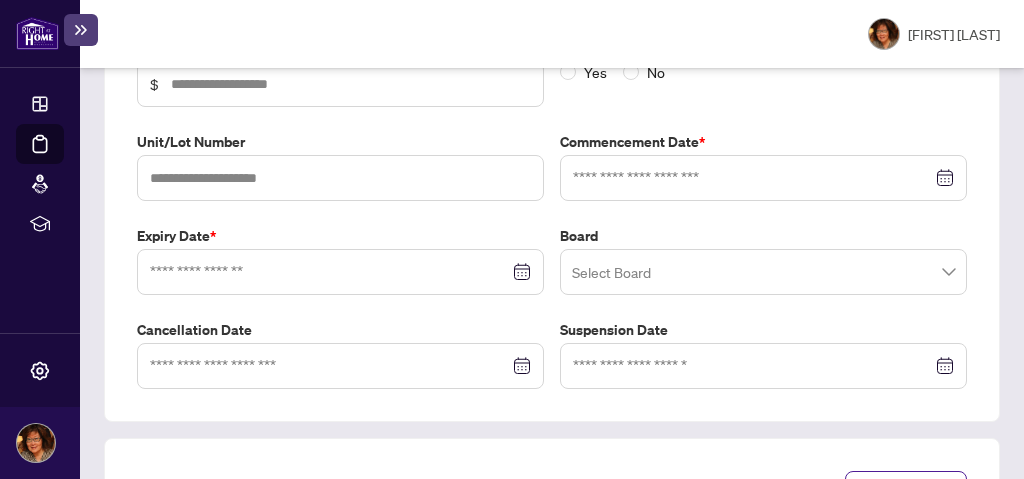 type on "*****" 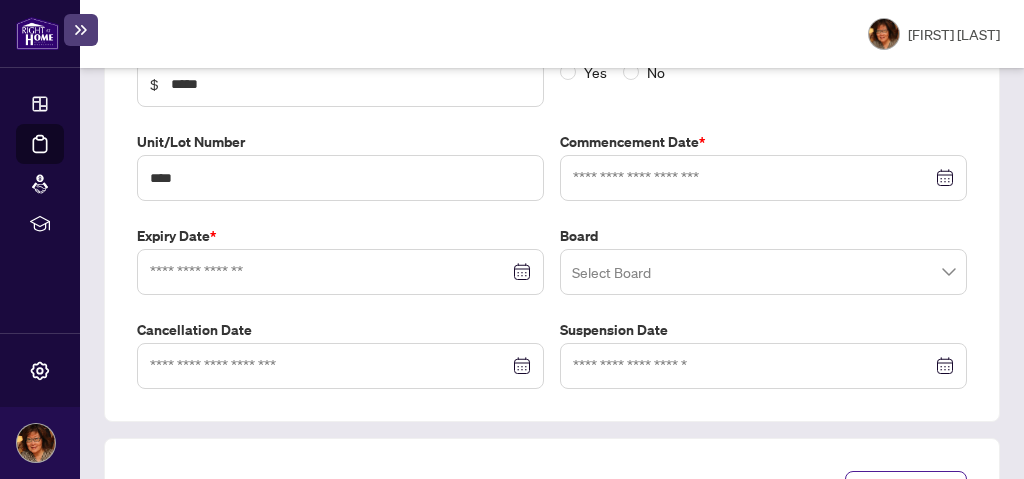 type on "**********" 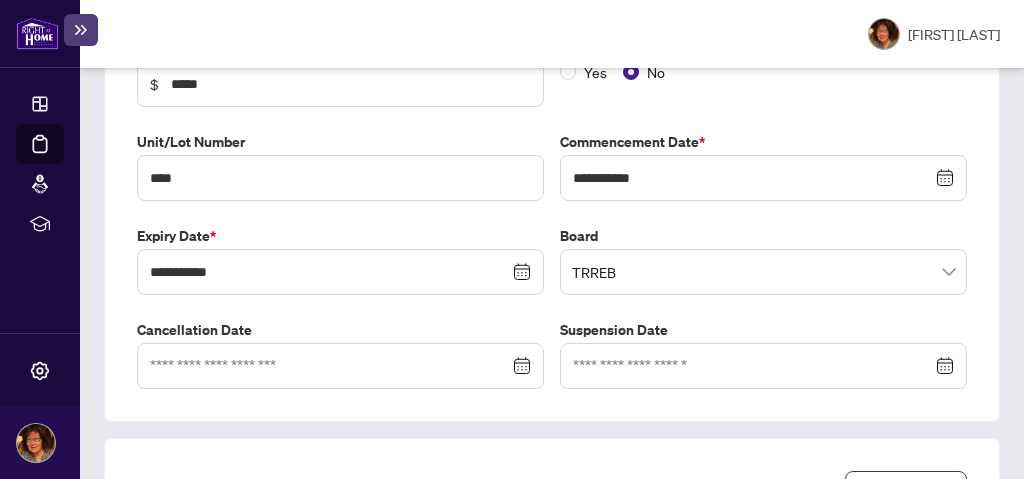 click 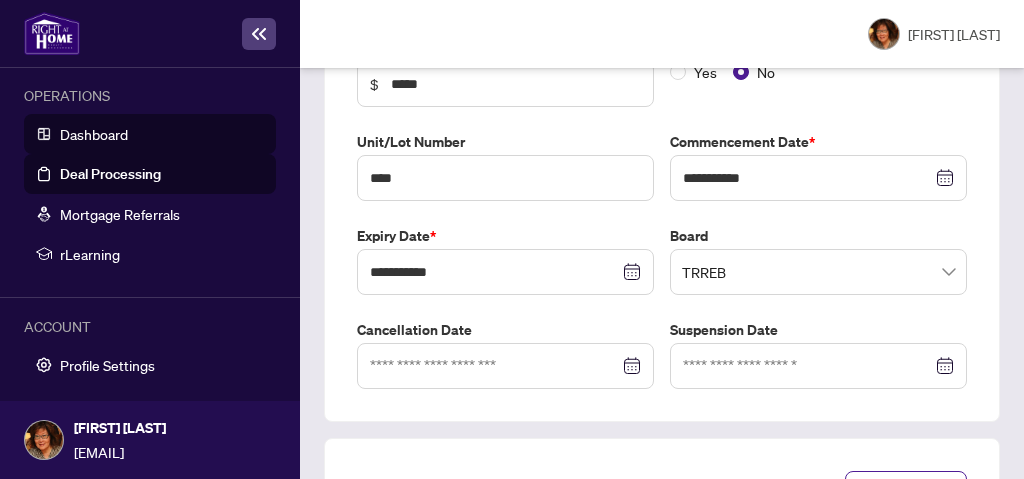 click on "Dashboard" at bounding box center [94, 134] 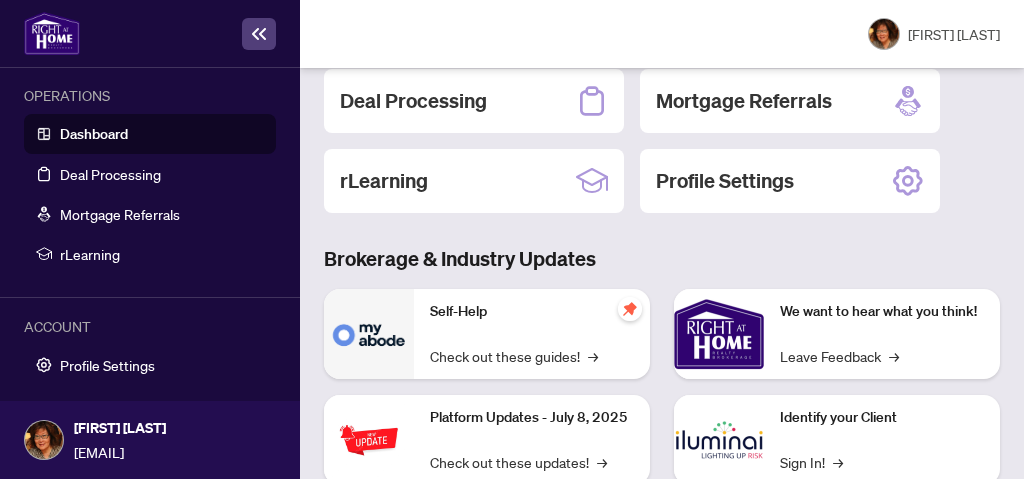 scroll, scrollTop: 217, scrollLeft: 0, axis: vertical 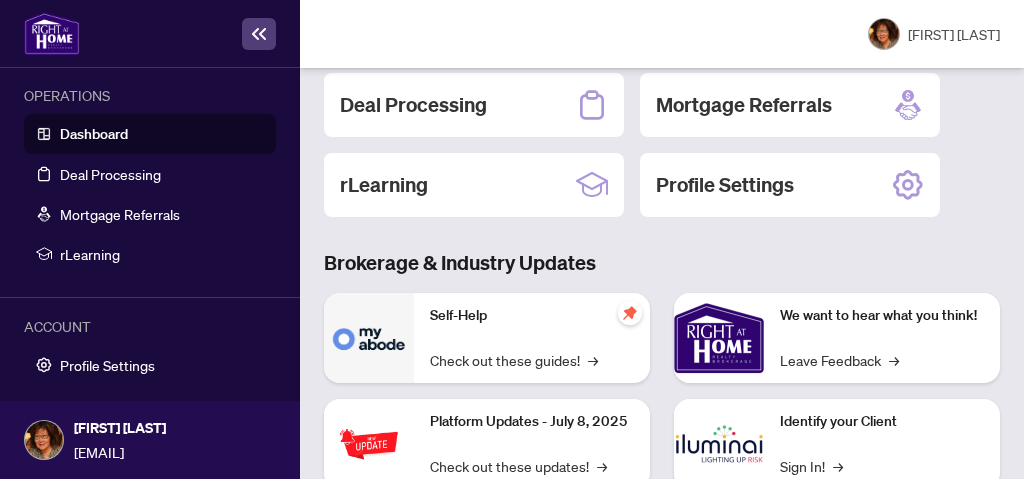 click 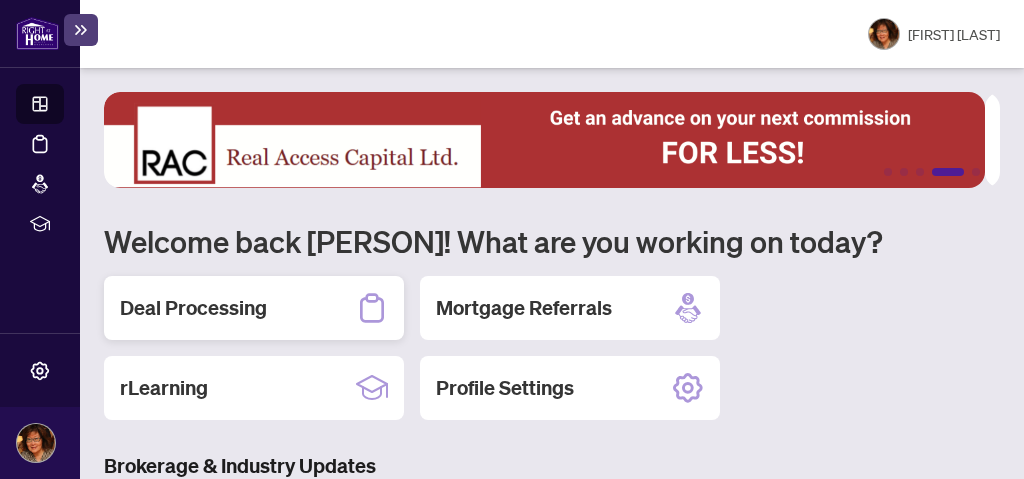 scroll, scrollTop: 0, scrollLeft: 0, axis: both 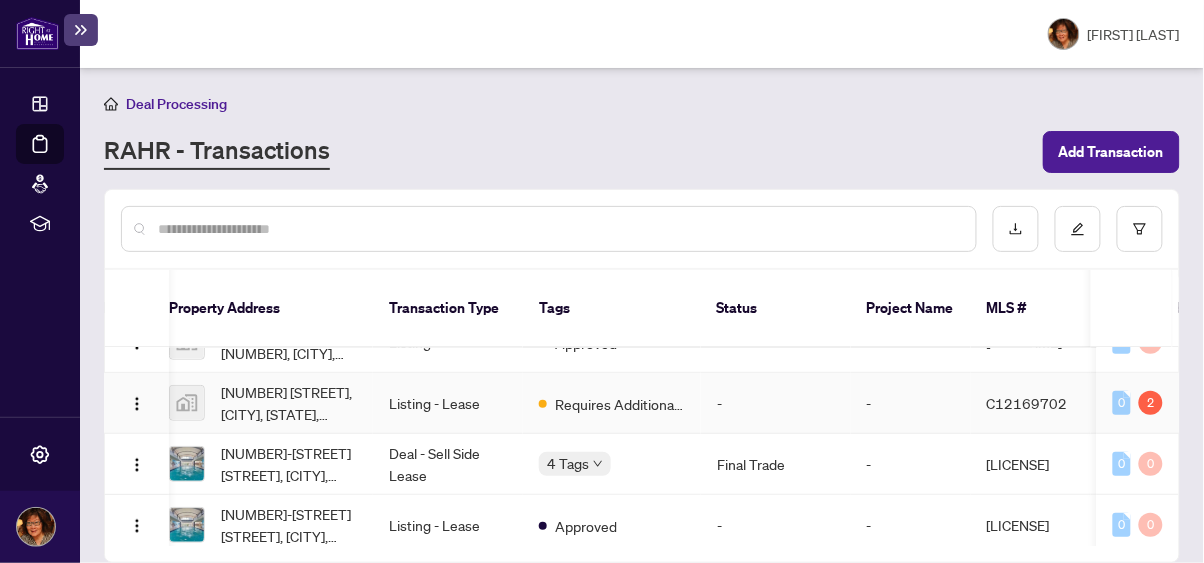 click on "Listing - Lease" at bounding box center [448, 403] 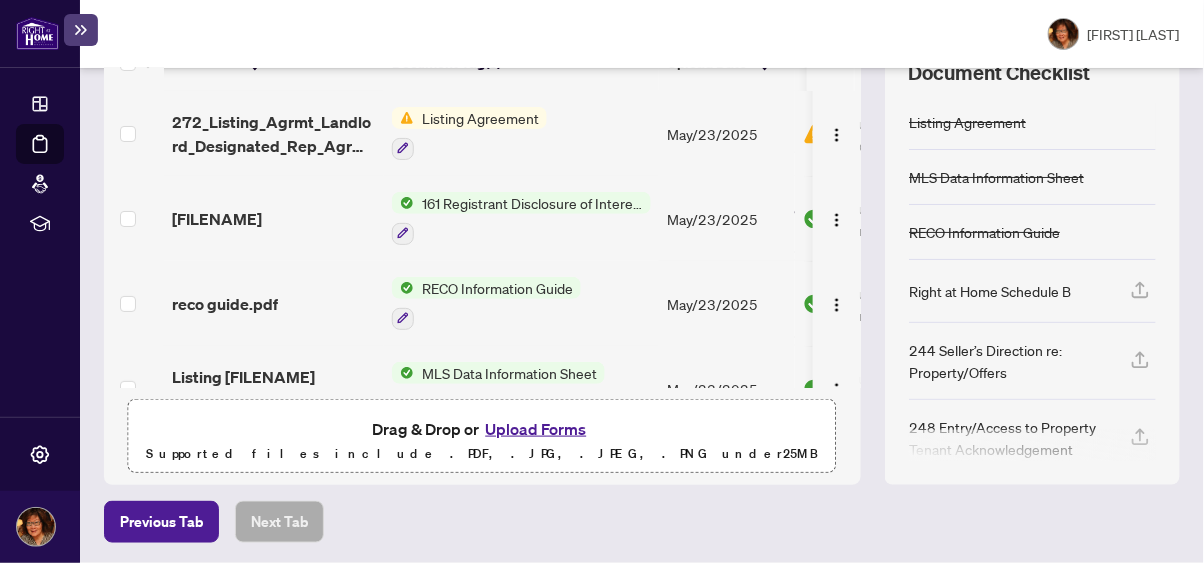 scroll 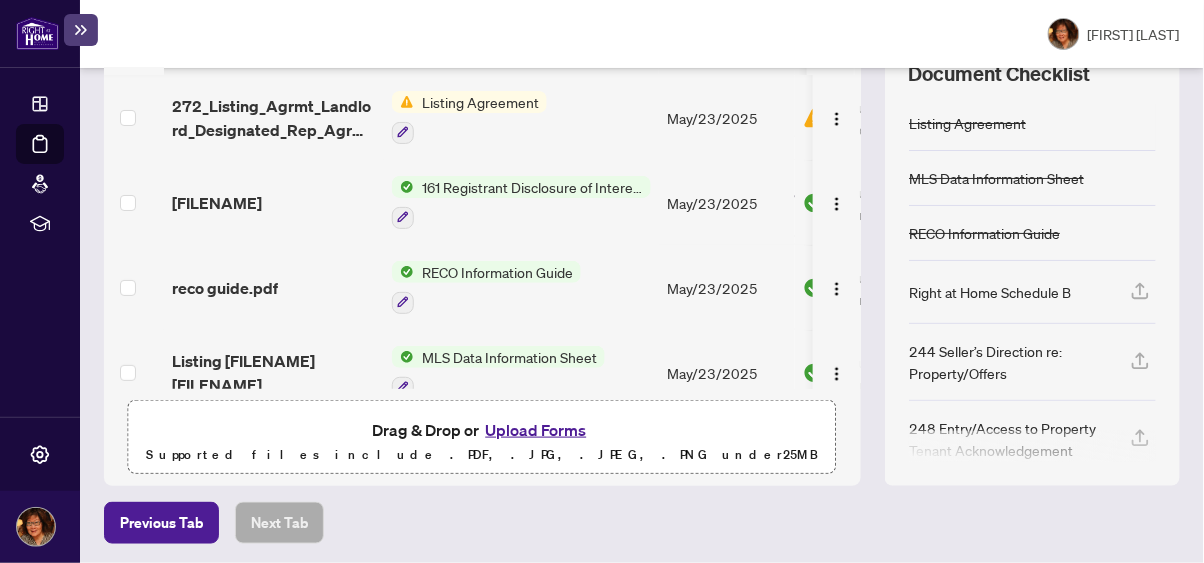 click on "Upload Forms" at bounding box center (535, 430) 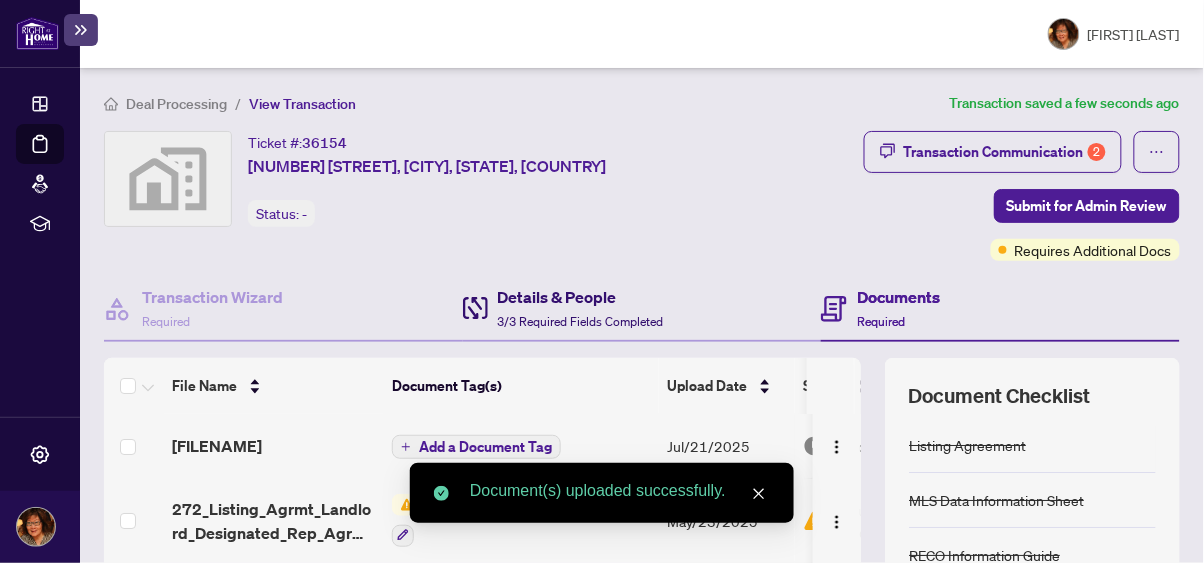 click on "3/3 Required Fields Completed" at bounding box center [581, 321] 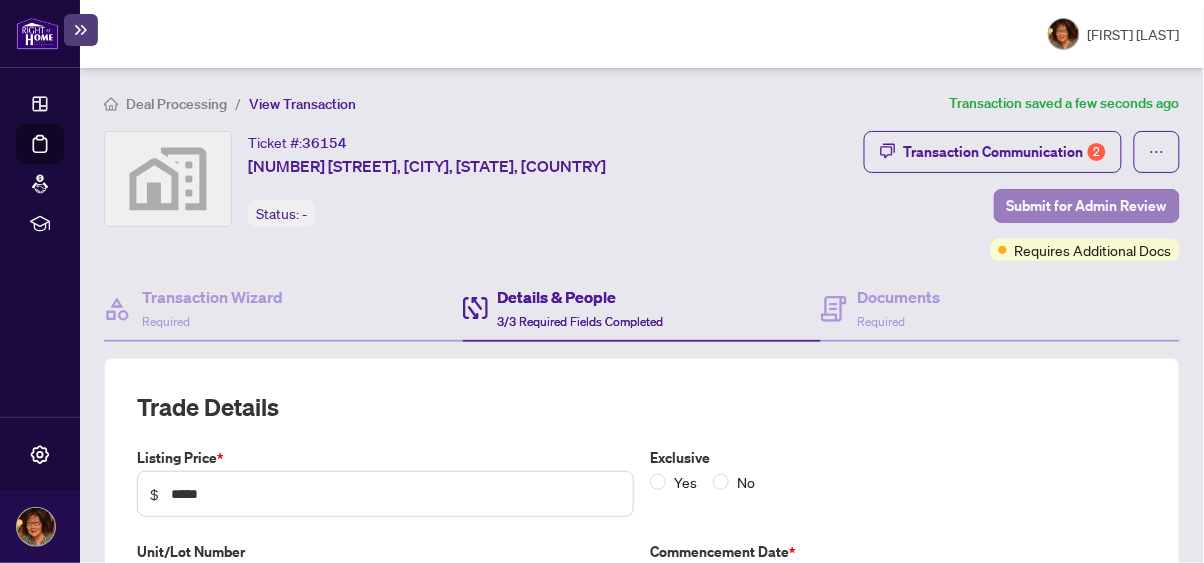 click on "Submit for Admin Review" at bounding box center [1087, 206] 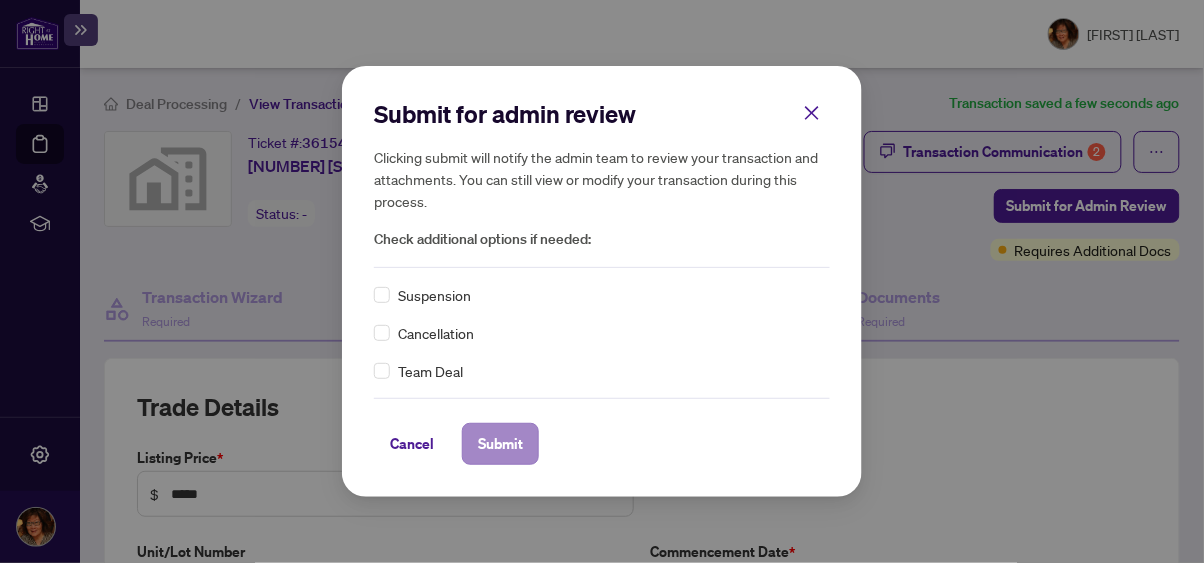 click on "Submit" at bounding box center (500, 444) 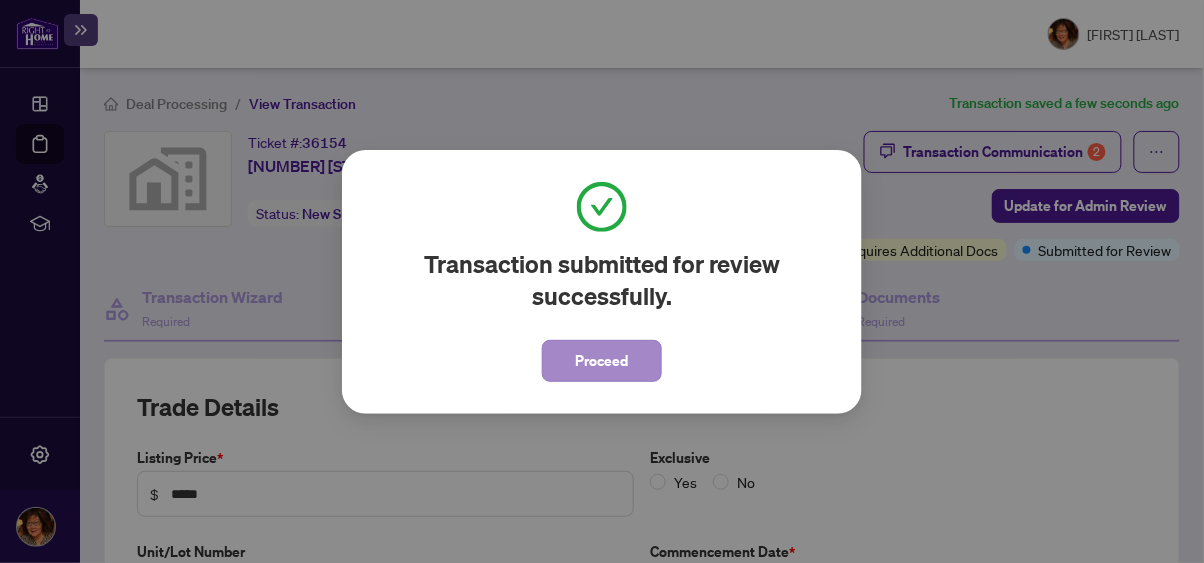 click on "Proceed" at bounding box center (602, 361) 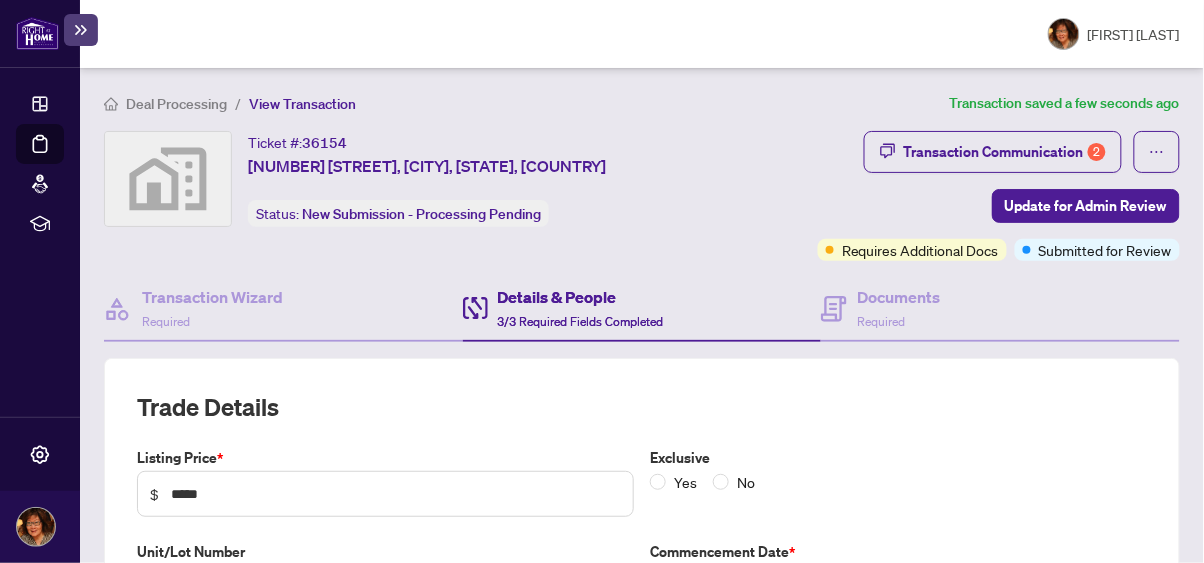click on "Deal Processing" at bounding box center [176, 104] 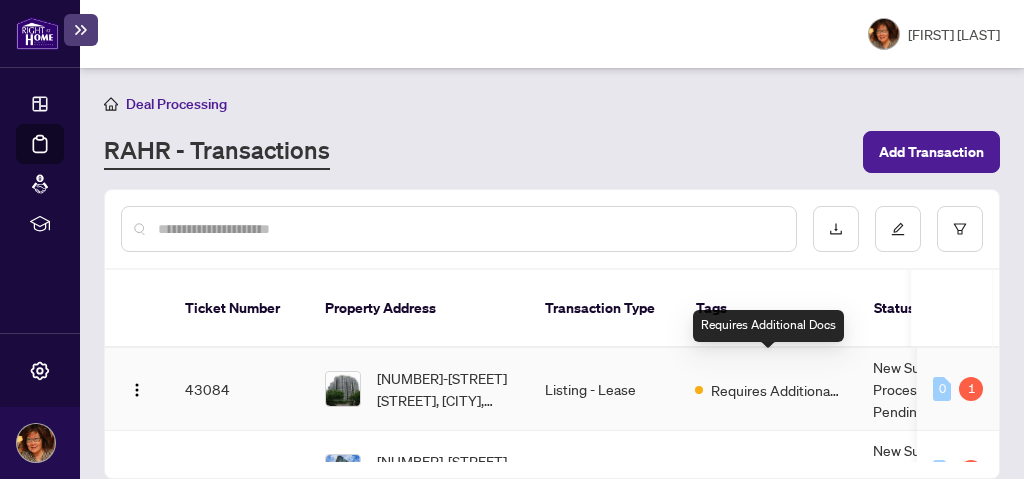 click on "Requires Additional Docs" at bounding box center (776, 390) 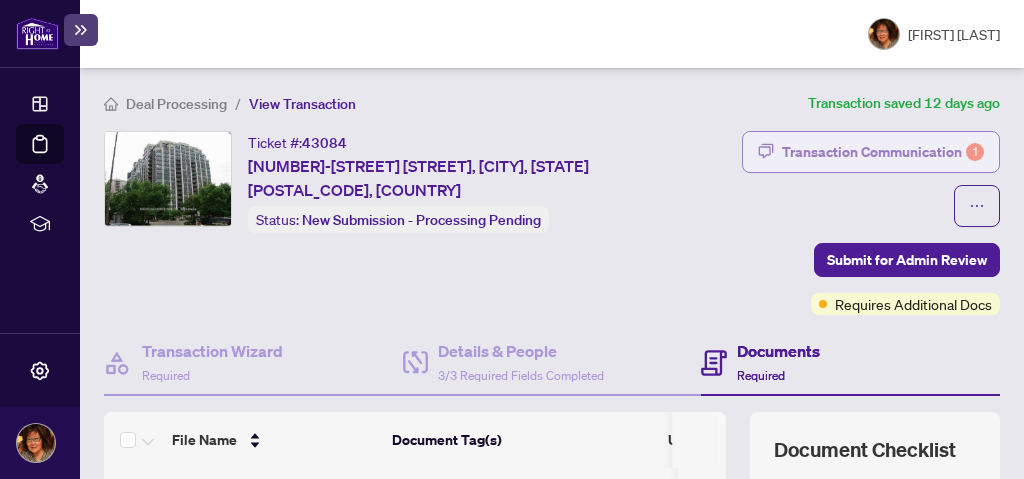 click on "Transaction Communication 1" at bounding box center (883, 152) 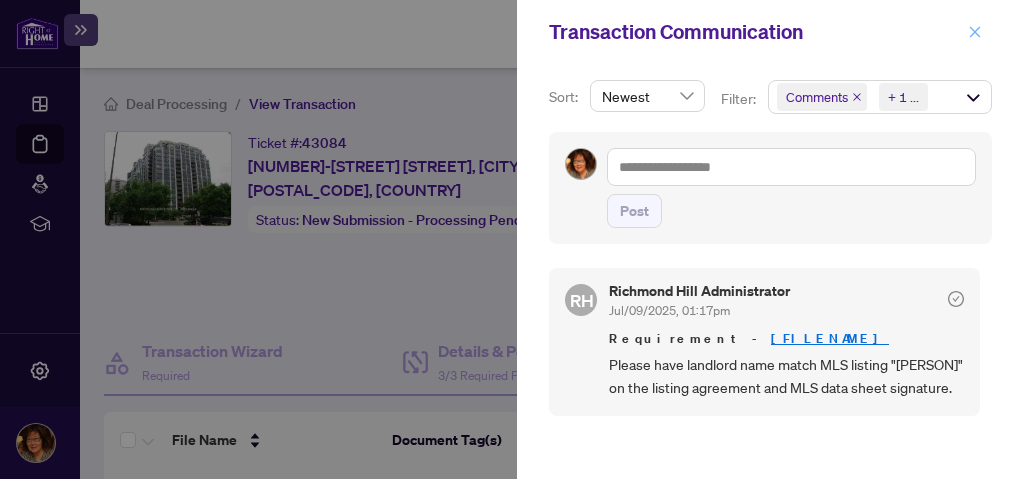 click 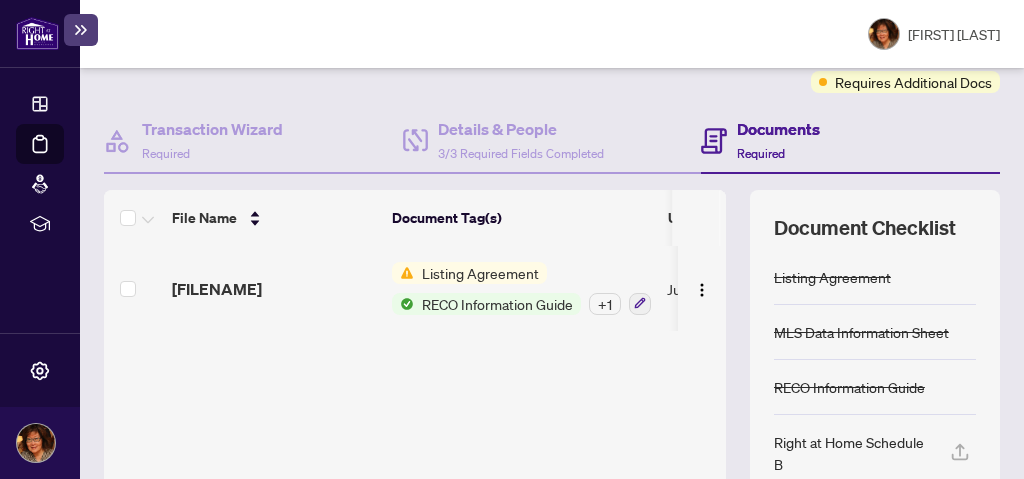 scroll, scrollTop: 224, scrollLeft: 0, axis: vertical 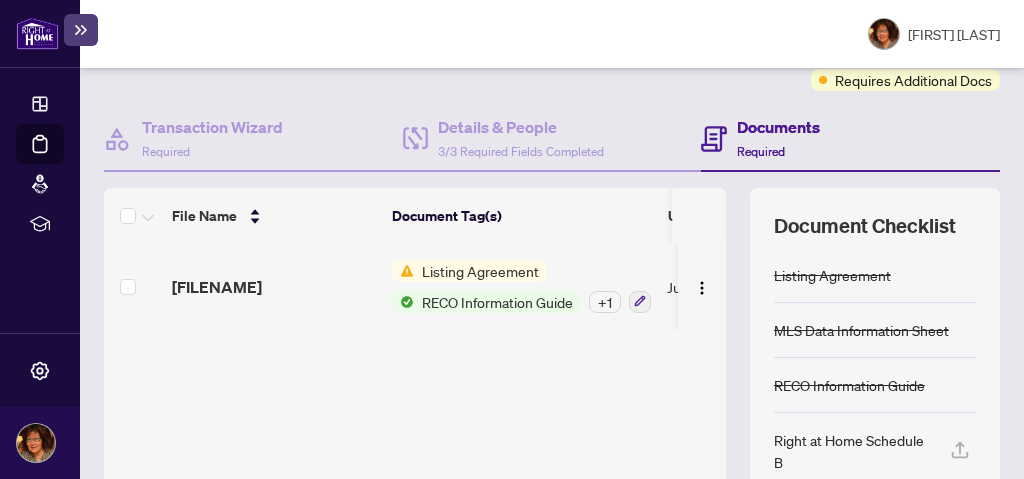 click on "Listing Agreement RECO Information Guide + 1" at bounding box center (521, 286) 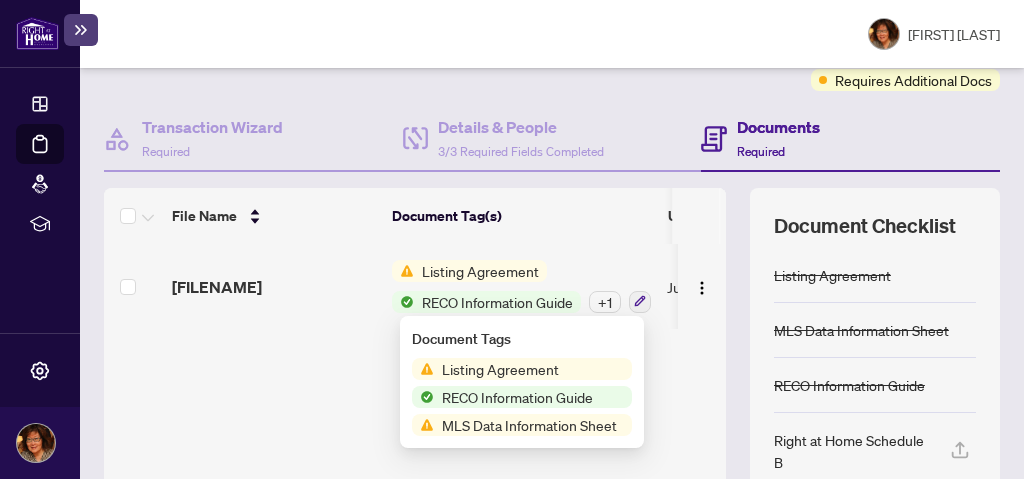 click on "Listing Agreement" at bounding box center (480, 271) 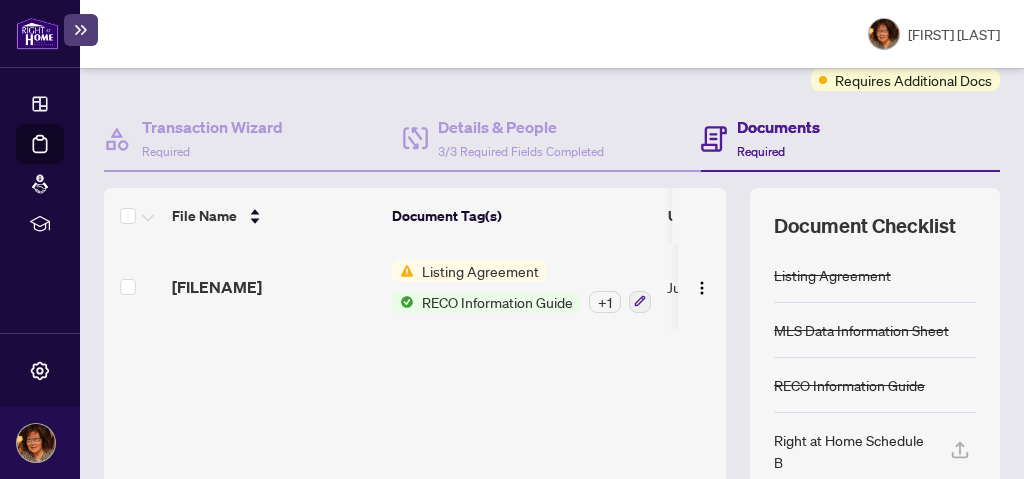 click on "Listing Agreement RECO Information Guide + 1" at bounding box center [521, 286] 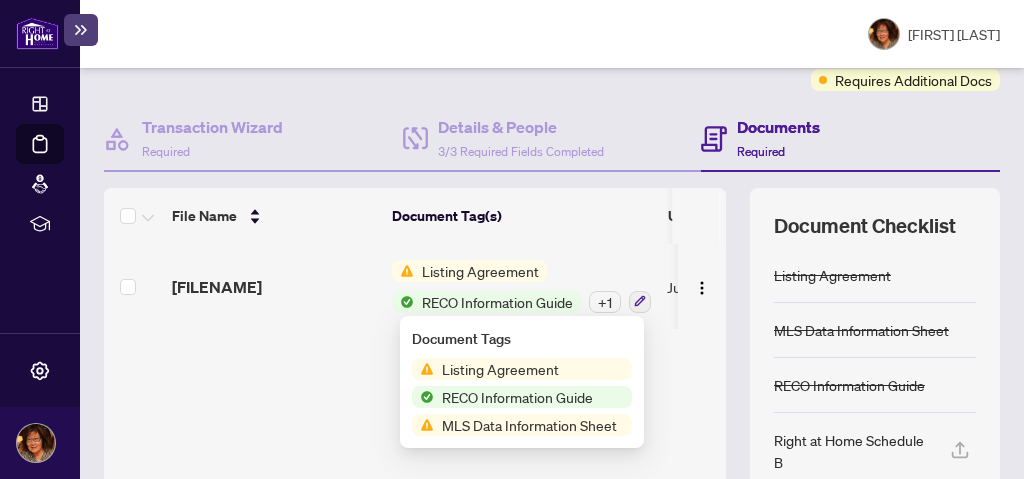 click on "[FILENAME]" at bounding box center [217, 287] 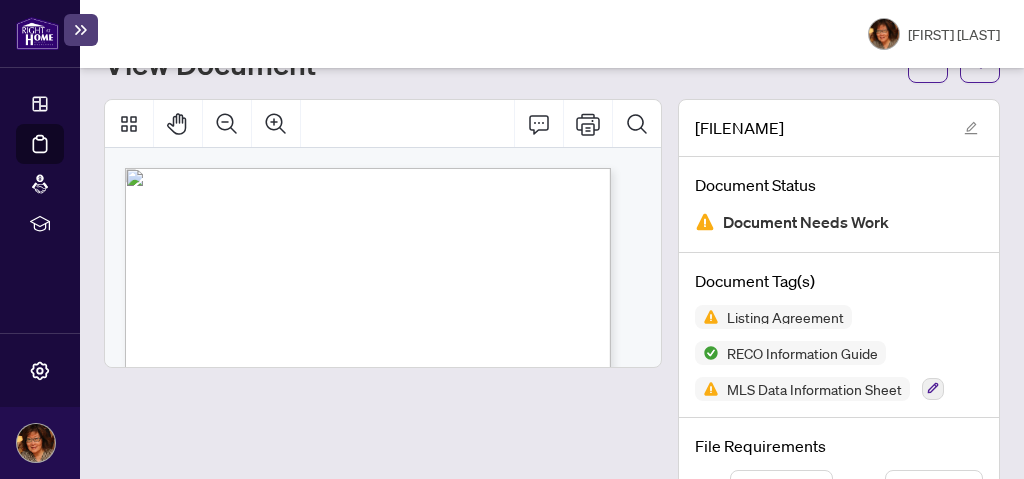 scroll, scrollTop: 69, scrollLeft: 0, axis: vertical 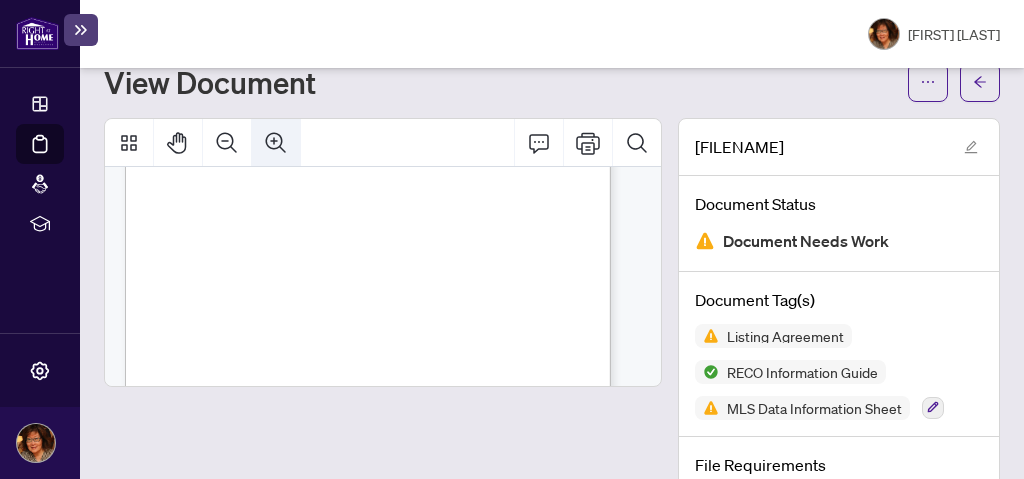click 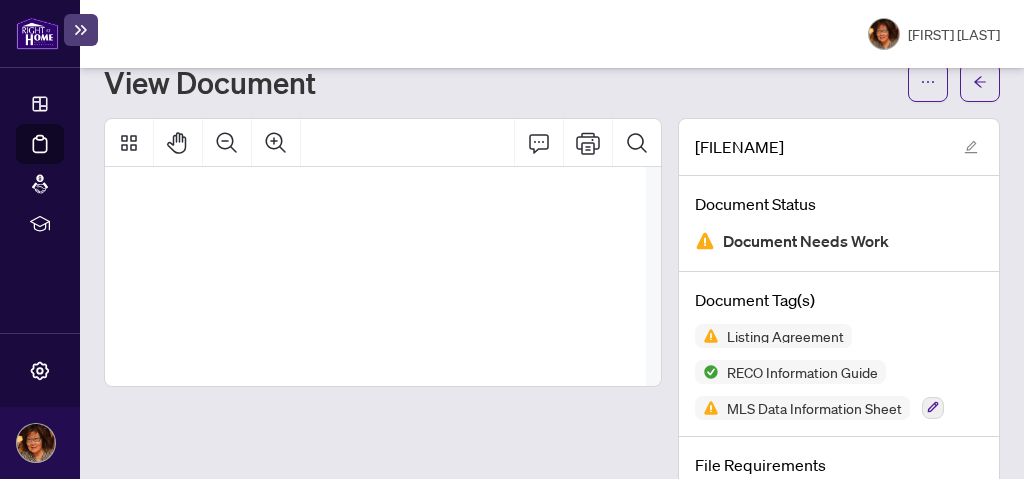 scroll, scrollTop: 135, scrollLeft: 73, axis: both 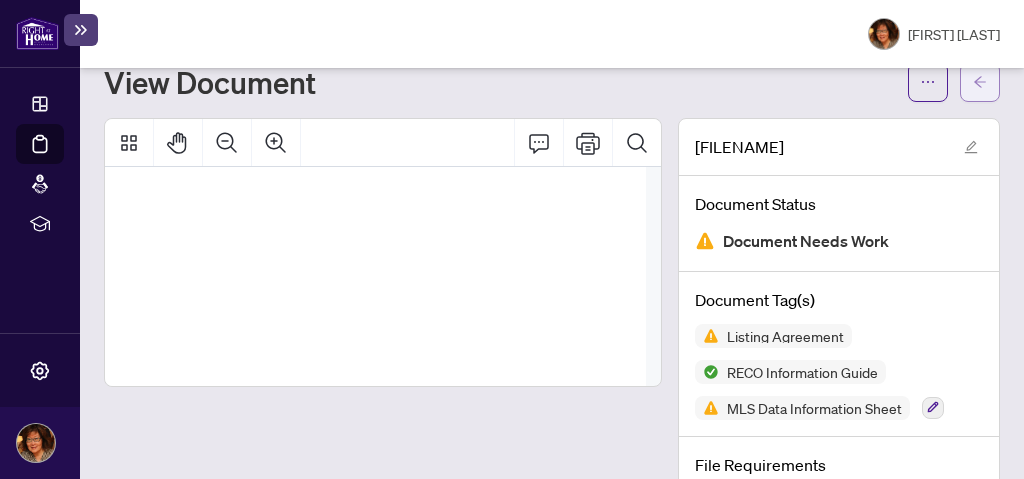click at bounding box center (980, 82) 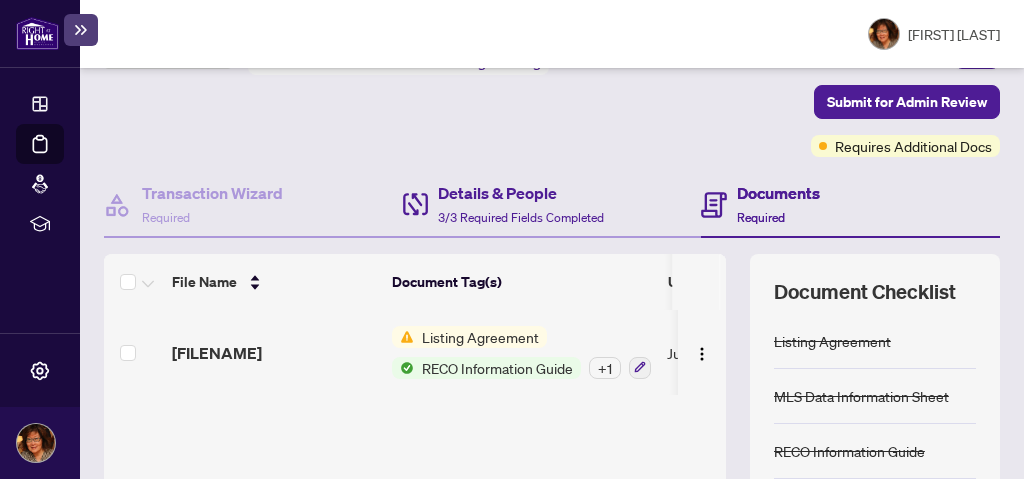 scroll, scrollTop: 163, scrollLeft: 0, axis: vertical 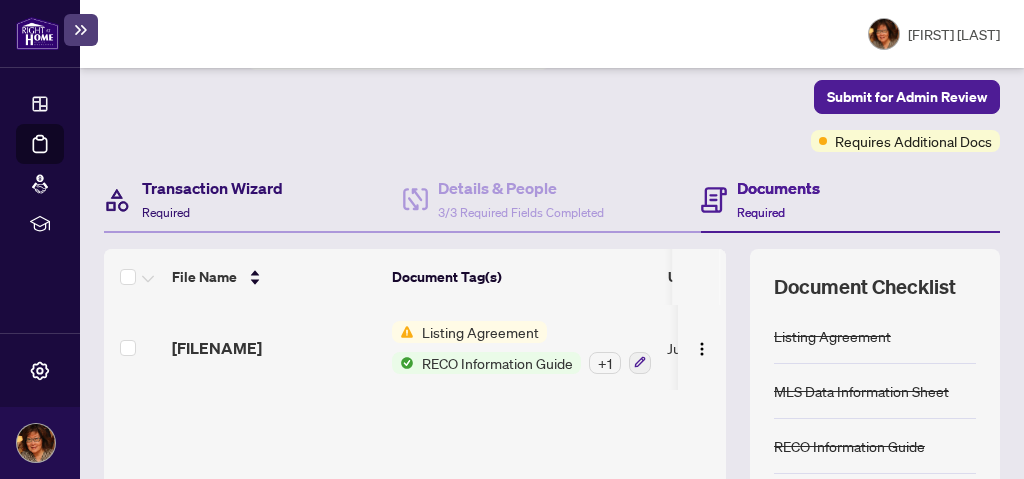 click on "Transaction Wizard Required" at bounding box center [212, 199] 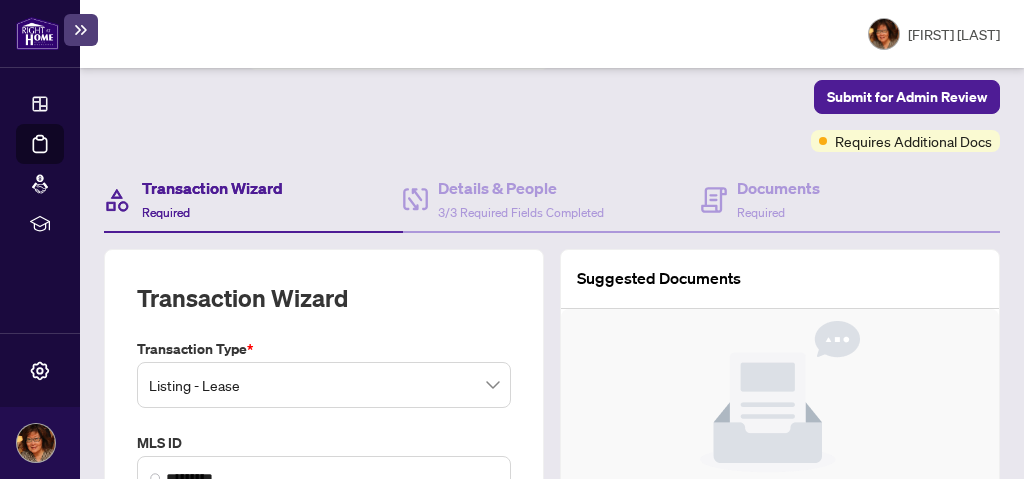 type on "**********" 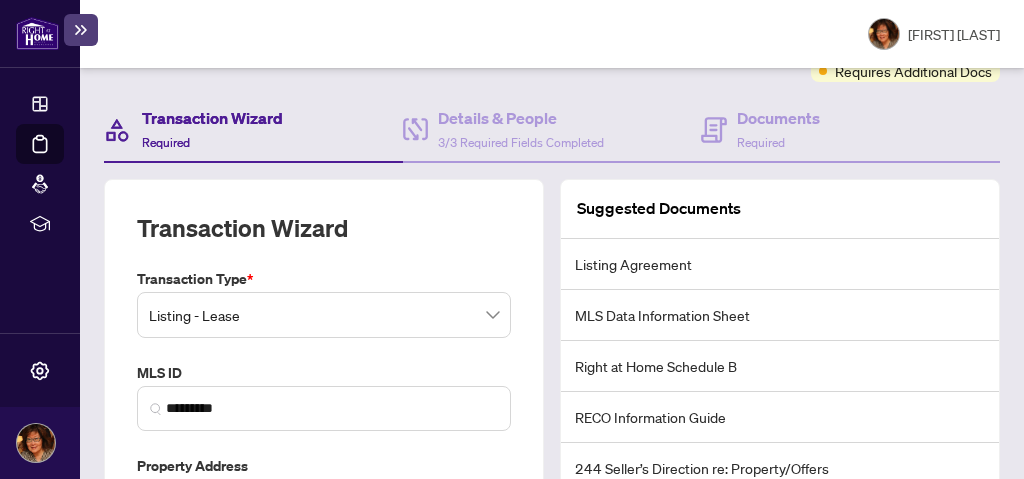 scroll, scrollTop: 241, scrollLeft: 0, axis: vertical 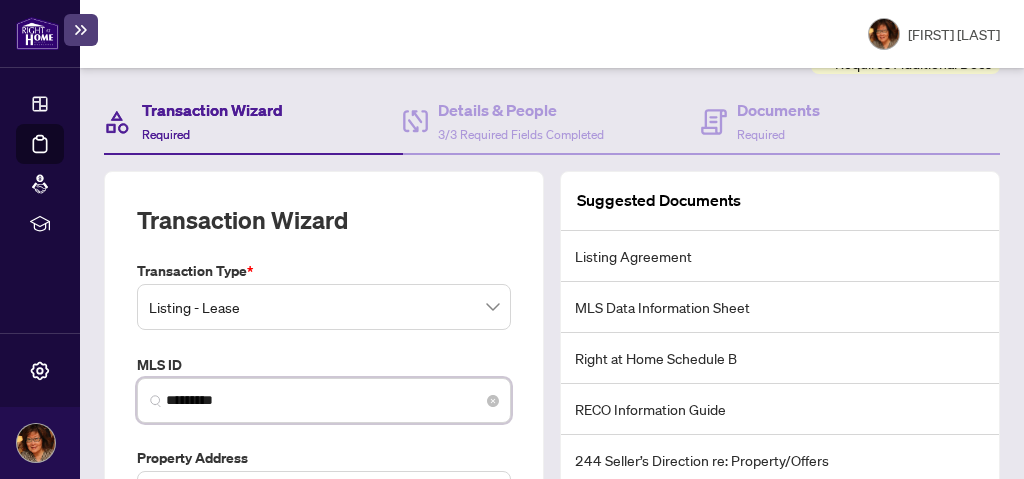 click on "*********" at bounding box center [332, 400] 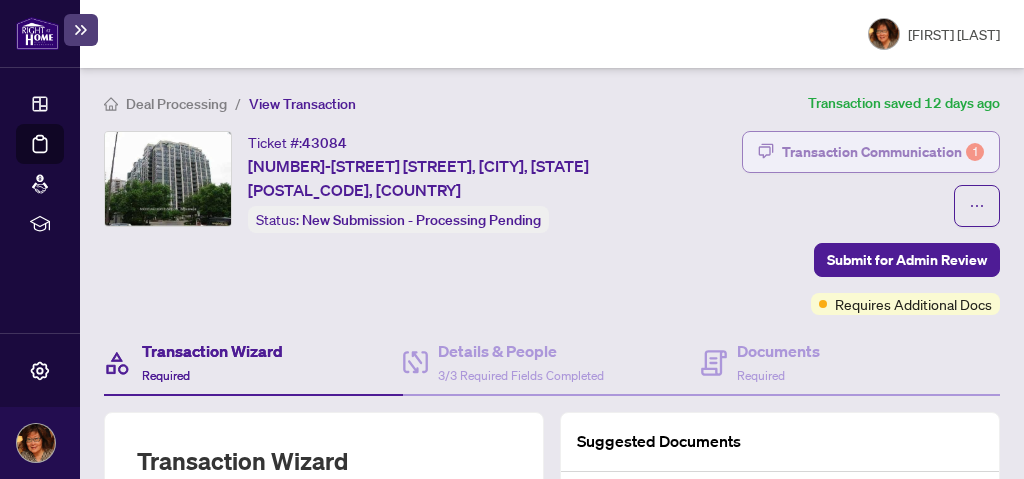scroll, scrollTop: -1, scrollLeft: 0, axis: vertical 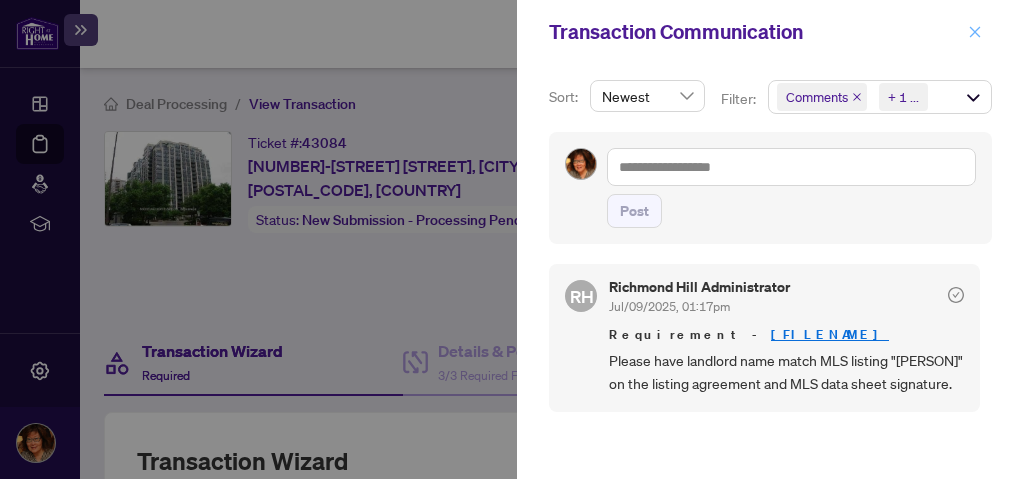 click 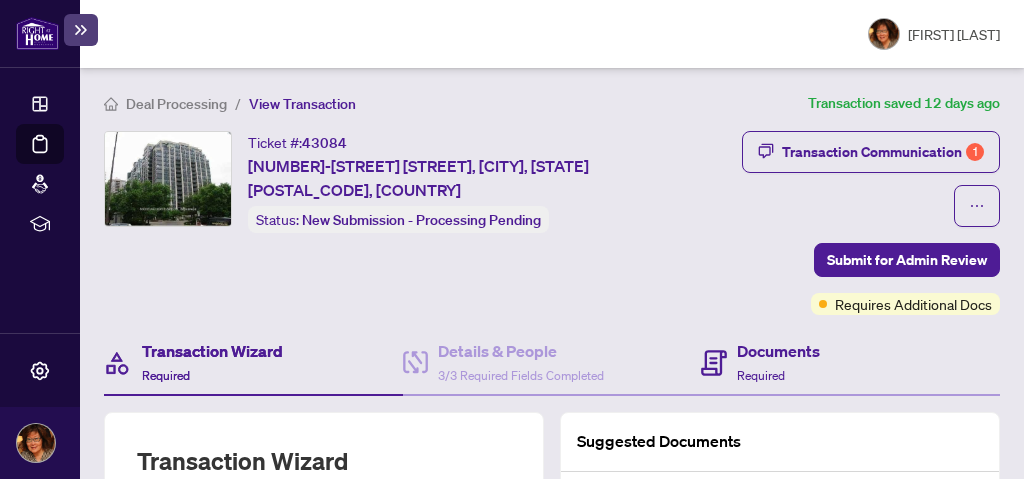 scroll, scrollTop: 0, scrollLeft: 0, axis: both 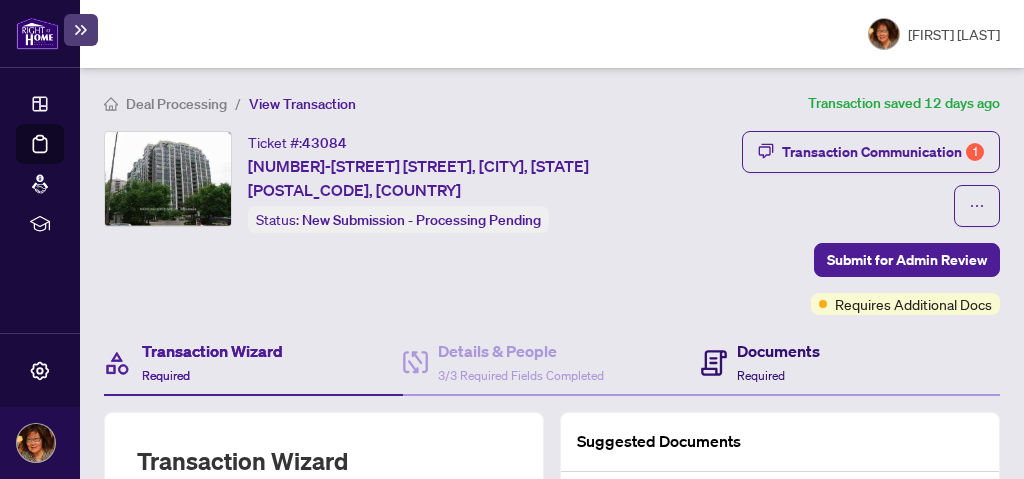 click on "Documents" at bounding box center (778, 351) 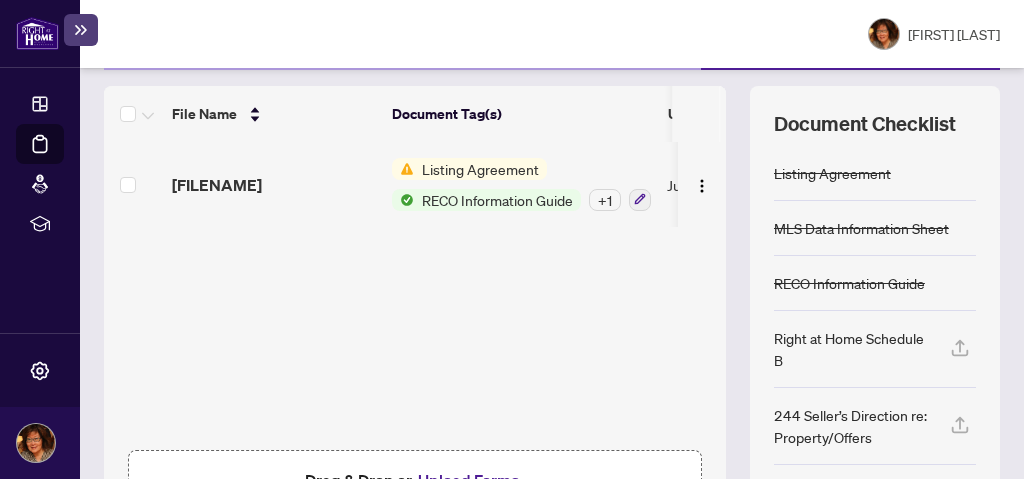 scroll, scrollTop: 330, scrollLeft: 0, axis: vertical 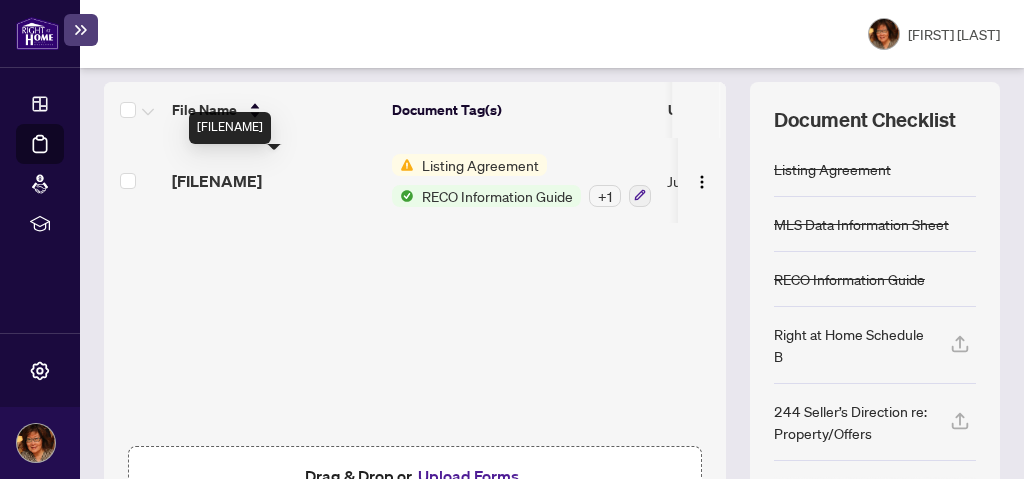 click on "[FILENAME]" at bounding box center [217, 181] 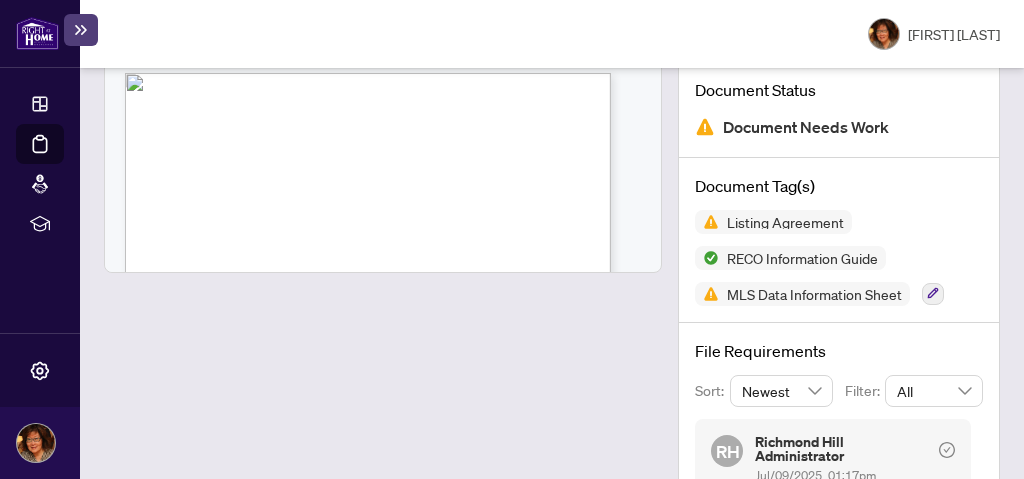 scroll, scrollTop: 67, scrollLeft: 0, axis: vertical 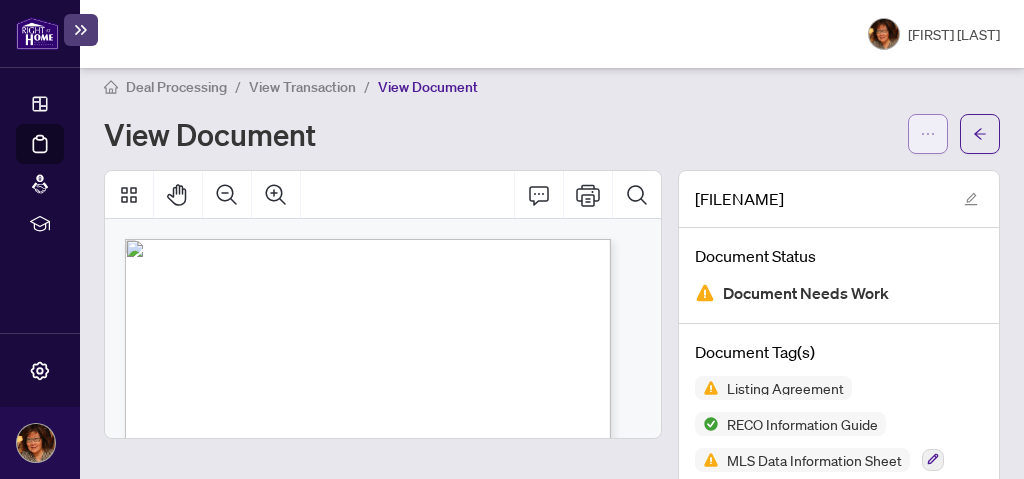 click at bounding box center [928, 134] 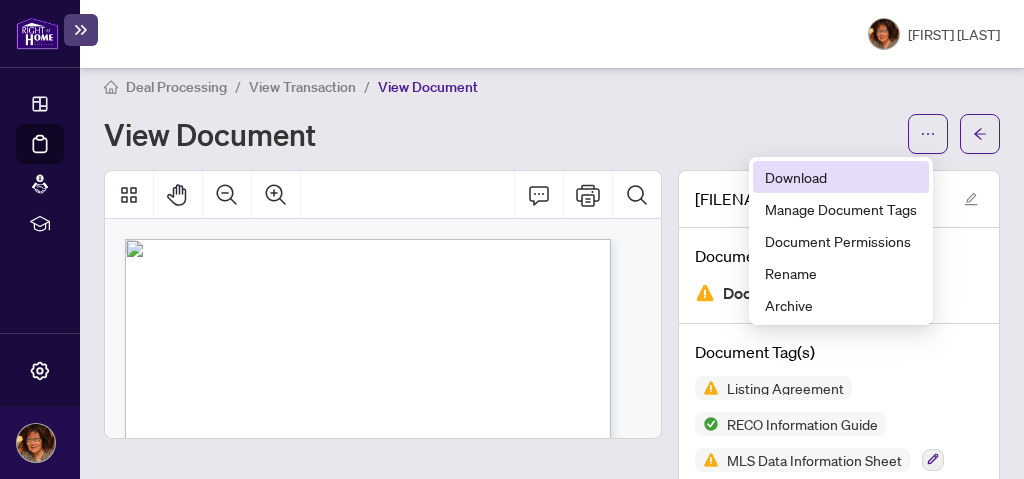 click on "Download" at bounding box center (841, 177) 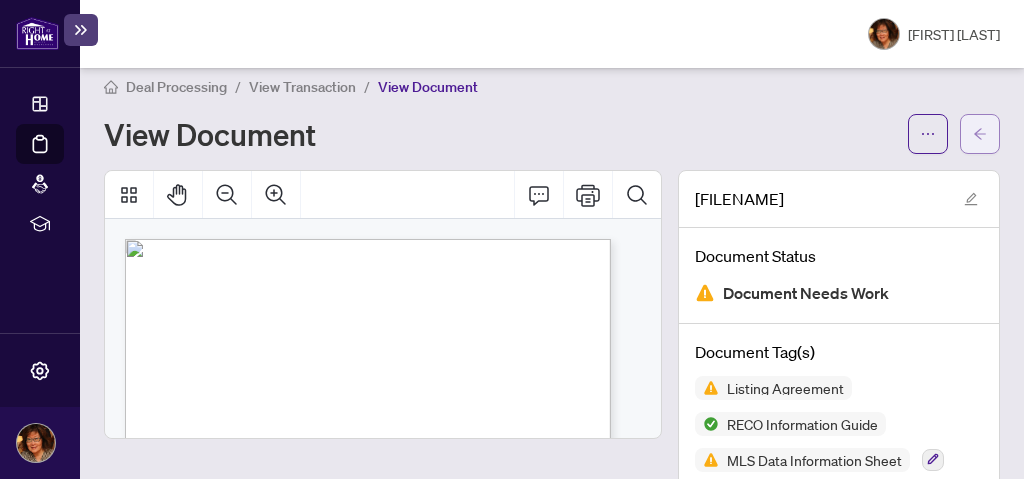 click 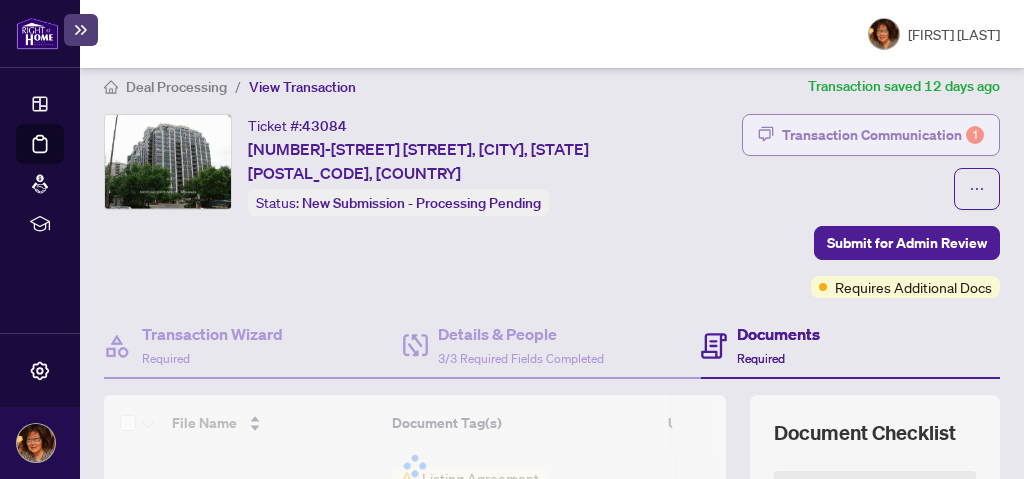 click on "Transaction Communication 1" at bounding box center (883, 135) 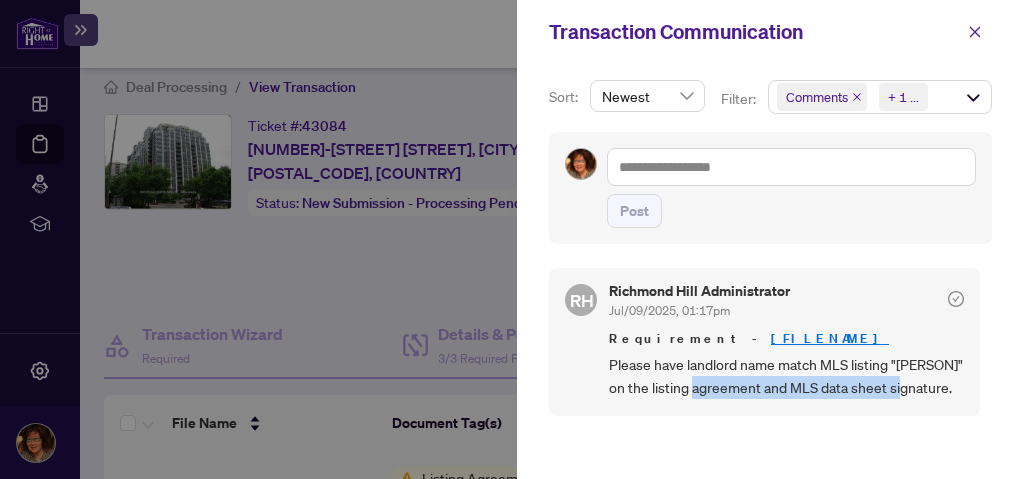 drag, startPoint x: 711, startPoint y: 389, endPoint x: 909, endPoint y: 390, distance: 198.00252 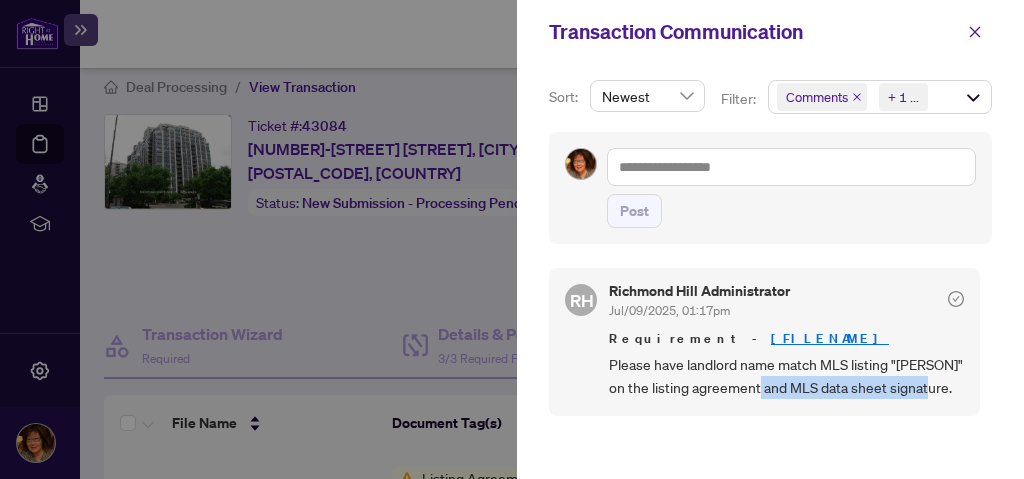drag, startPoint x: 768, startPoint y: 381, endPoint x: 935, endPoint y: 394, distance: 167.50522 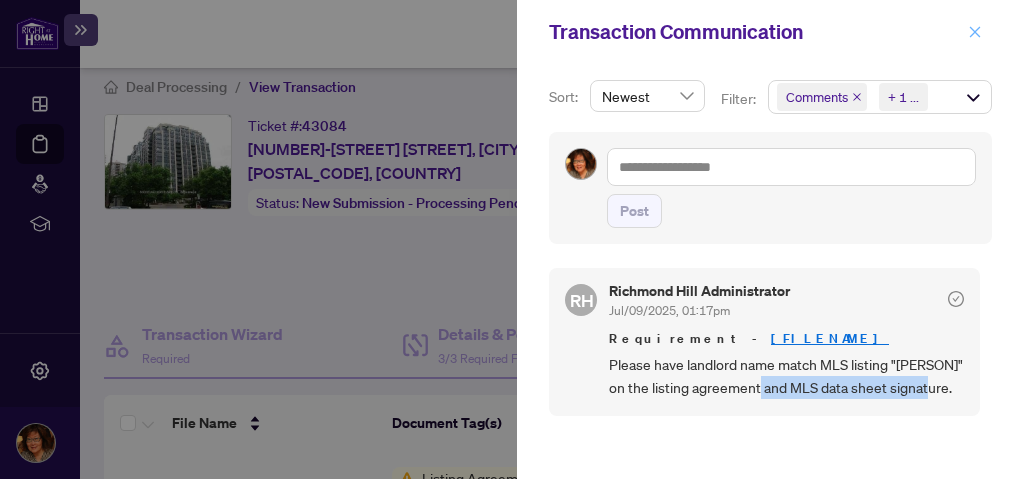click at bounding box center (975, 32) 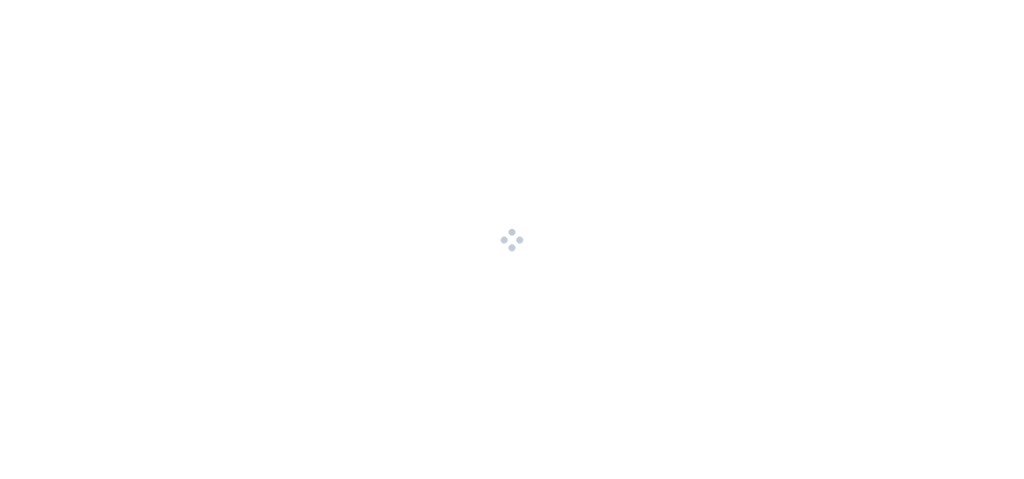 scroll, scrollTop: 0, scrollLeft: 0, axis: both 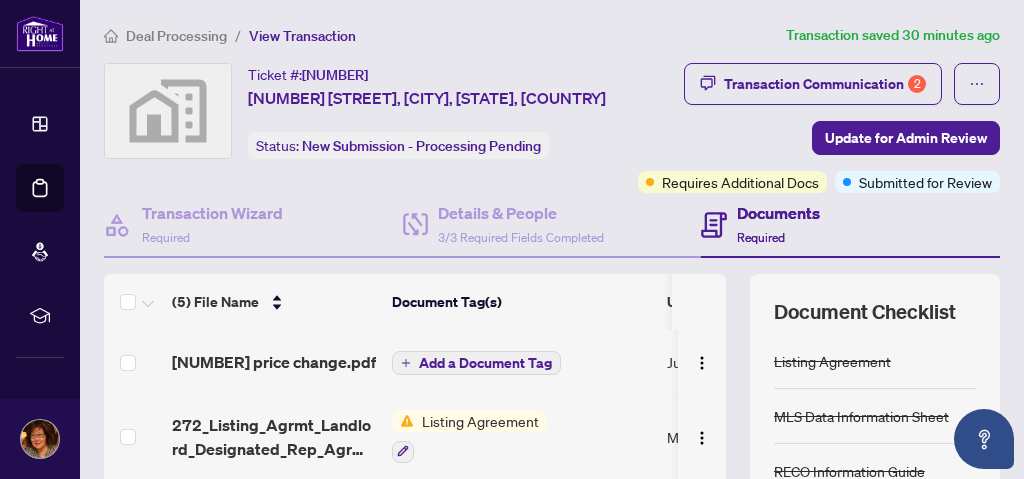 click on "Deal Processing / View Transaction" at bounding box center (441, 35) 